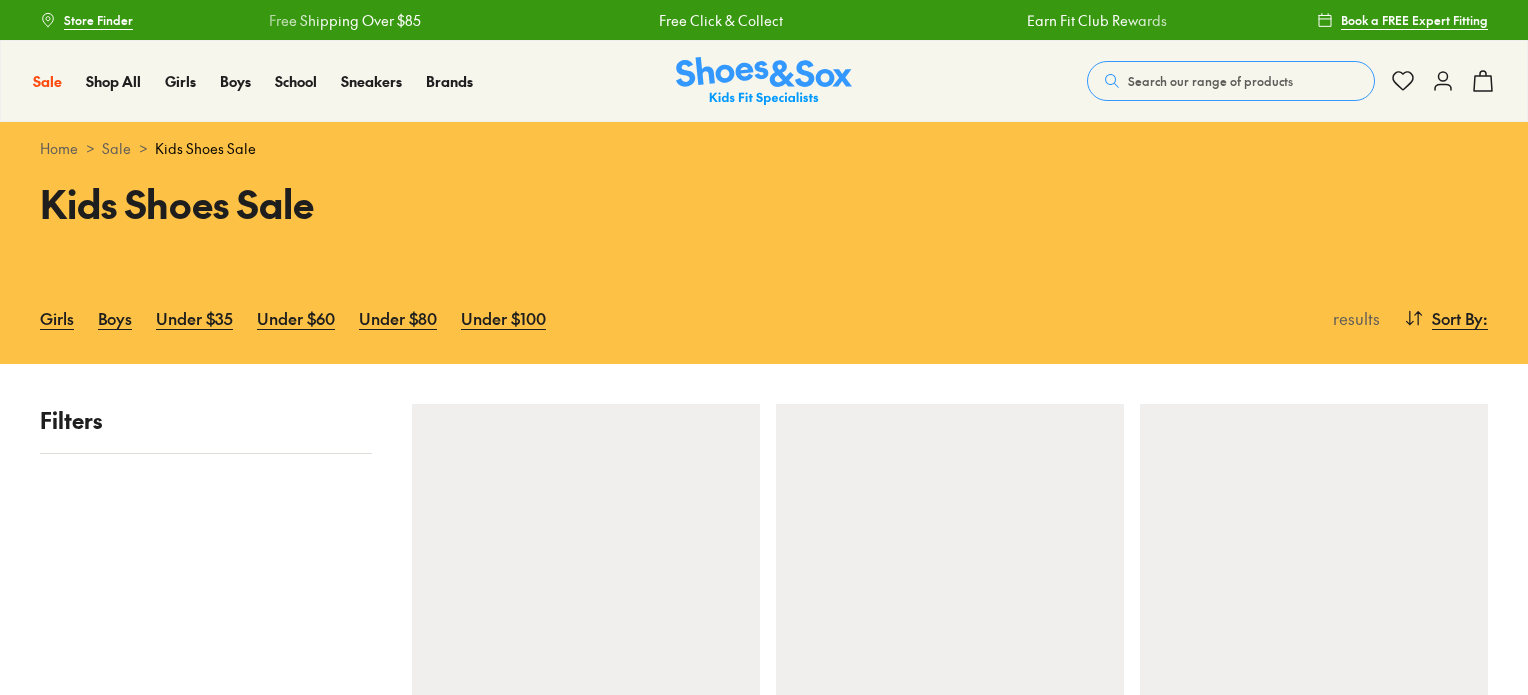 scroll, scrollTop: 0, scrollLeft: 0, axis: both 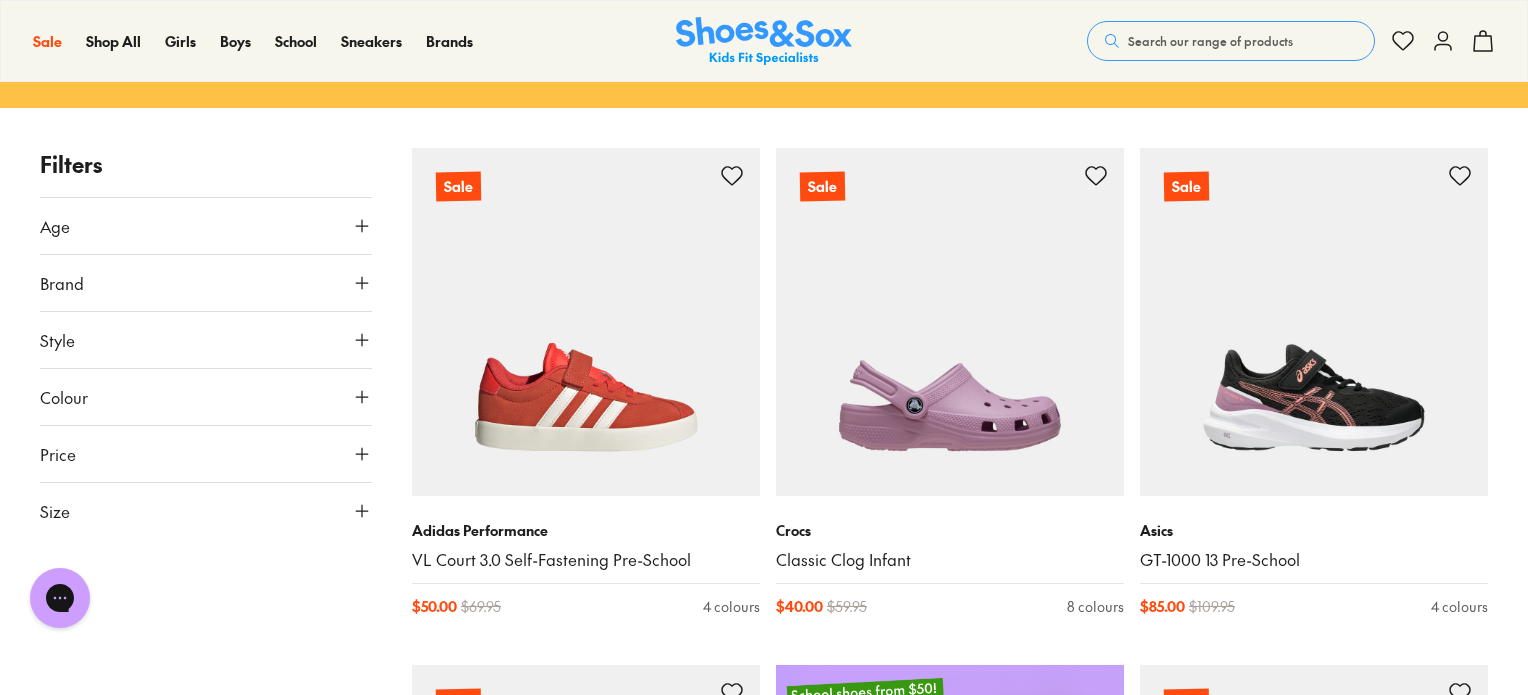 click 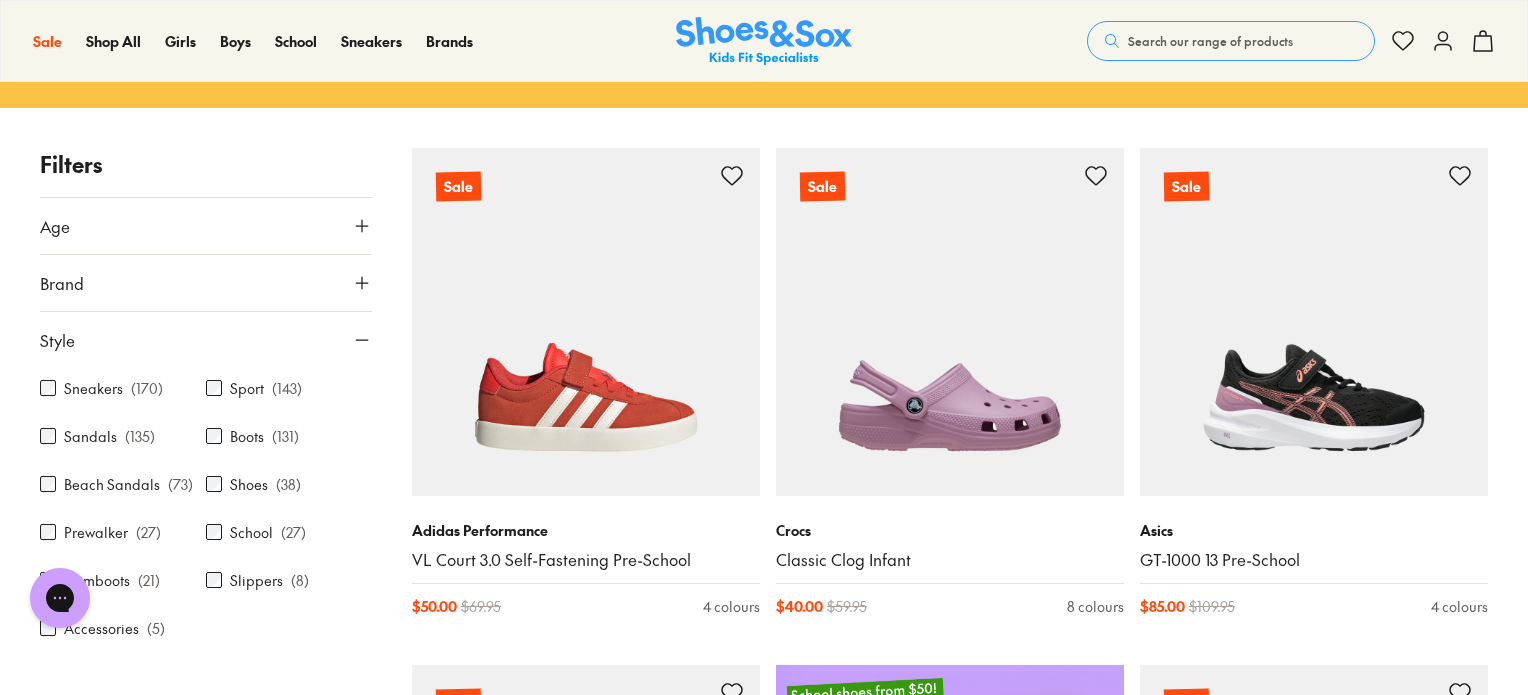 click 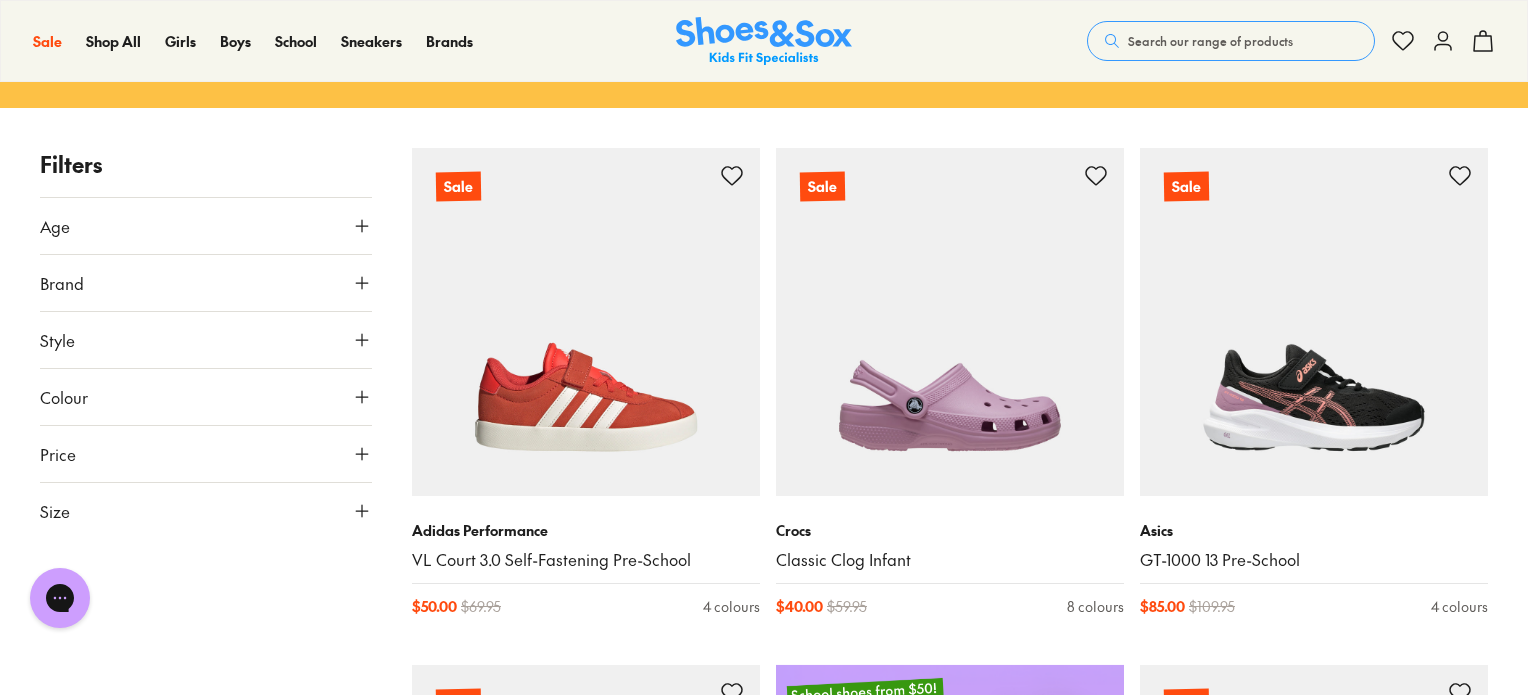 click on "Size" at bounding box center [206, 511] 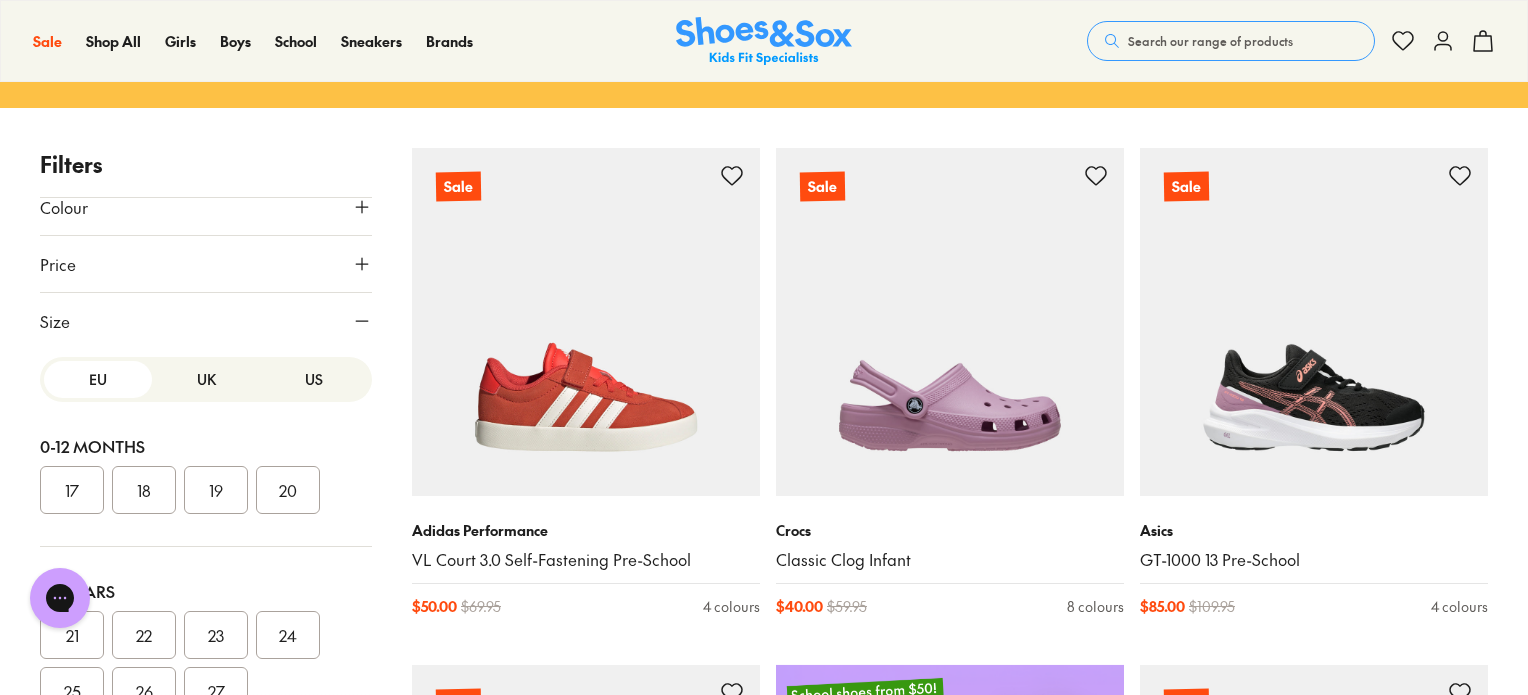 scroll, scrollTop: 188, scrollLeft: 0, axis: vertical 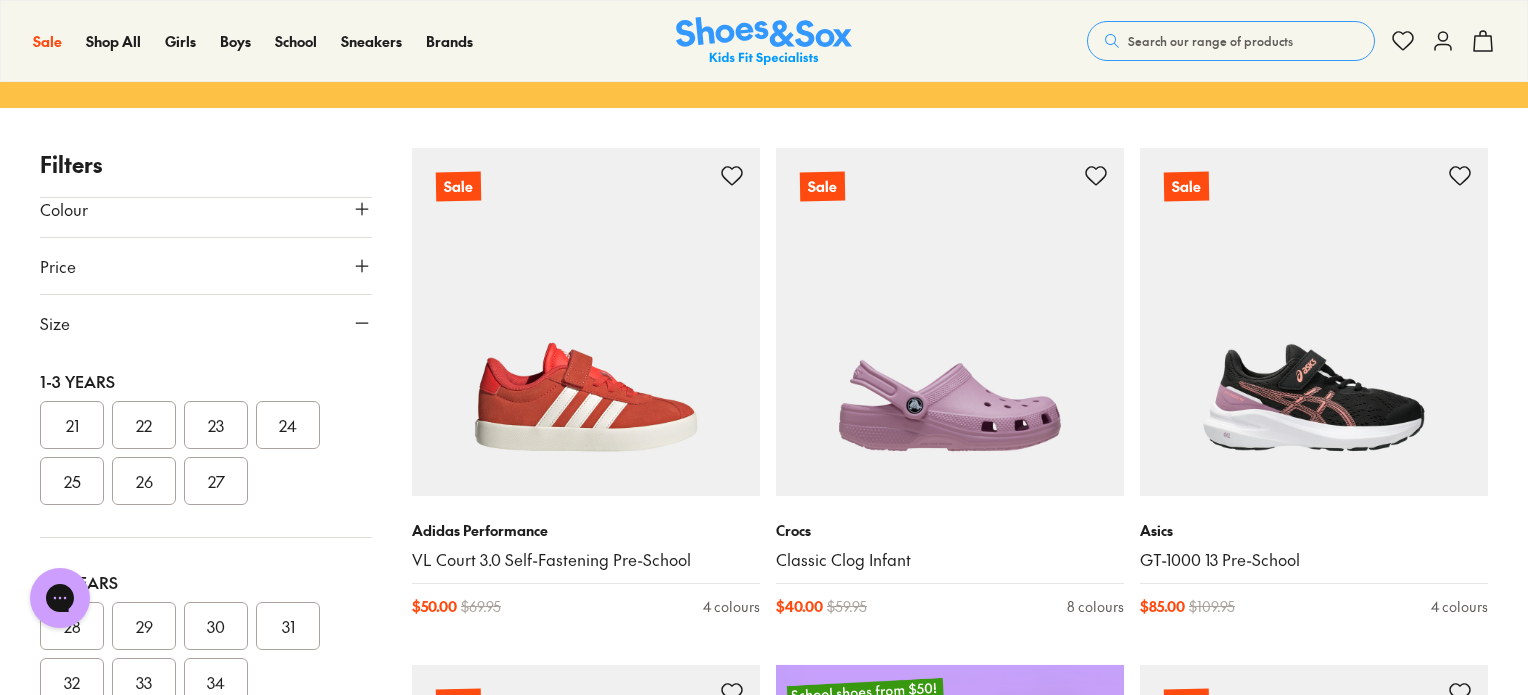 click on "23" at bounding box center [216, 425] 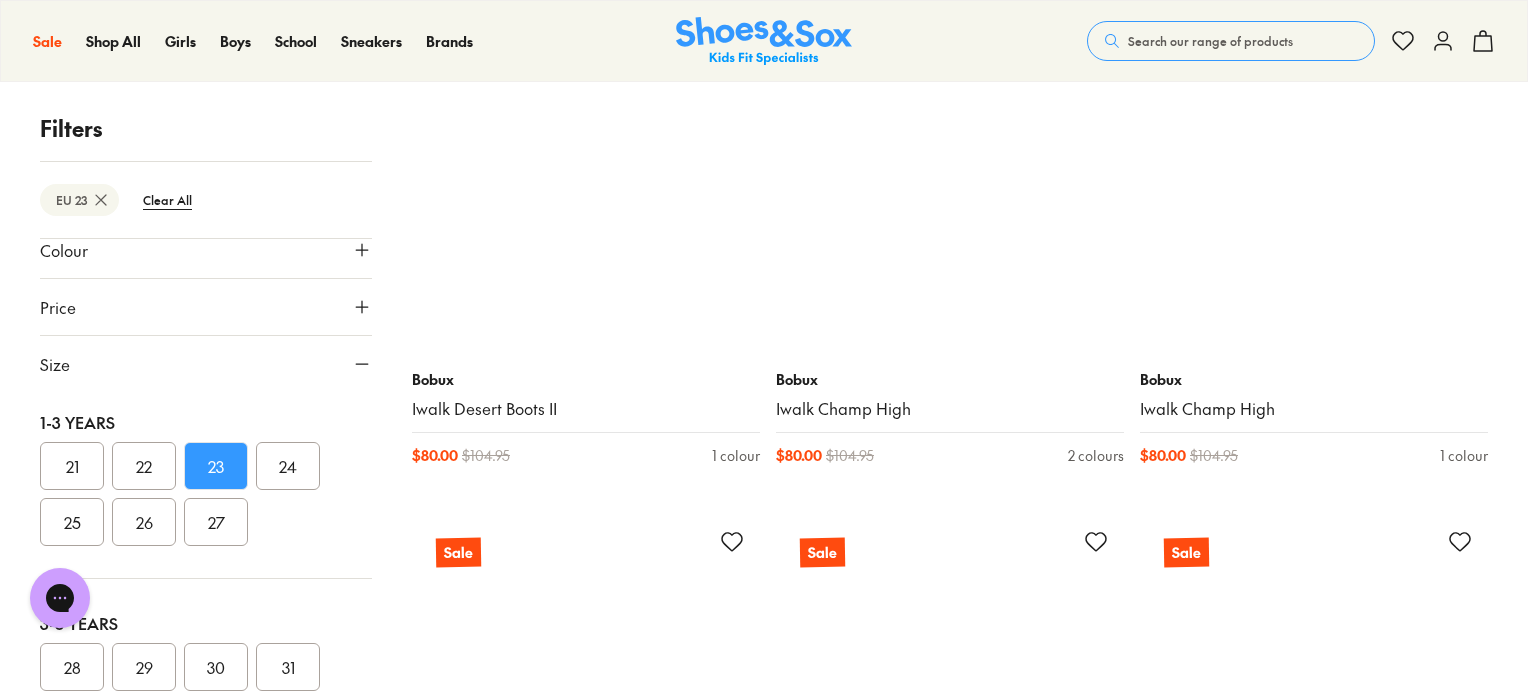 scroll, scrollTop: 4027, scrollLeft: 0, axis: vertical 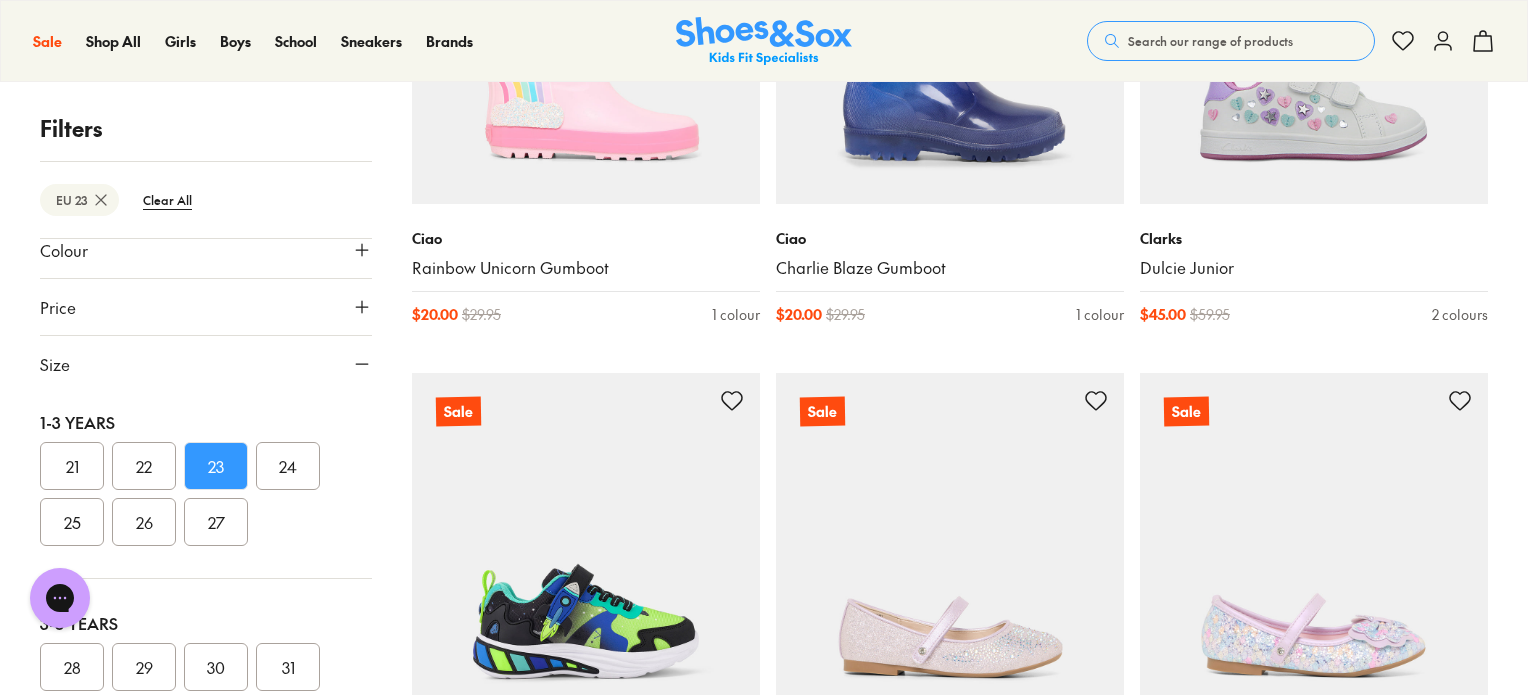 click on "$ 29.95" at bounding box center [481, 314] 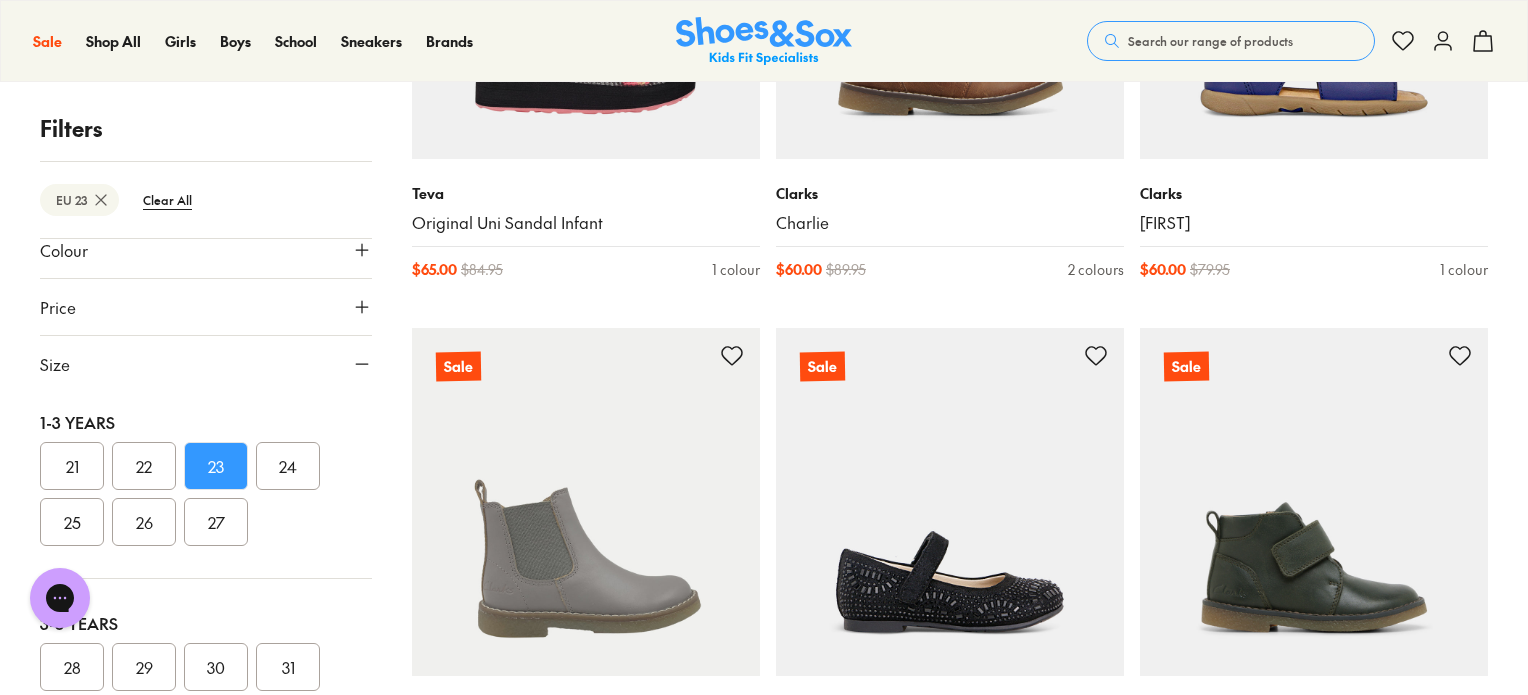 scroll, scrollTop: 12859, scrollLeft: 0, axis: vertical 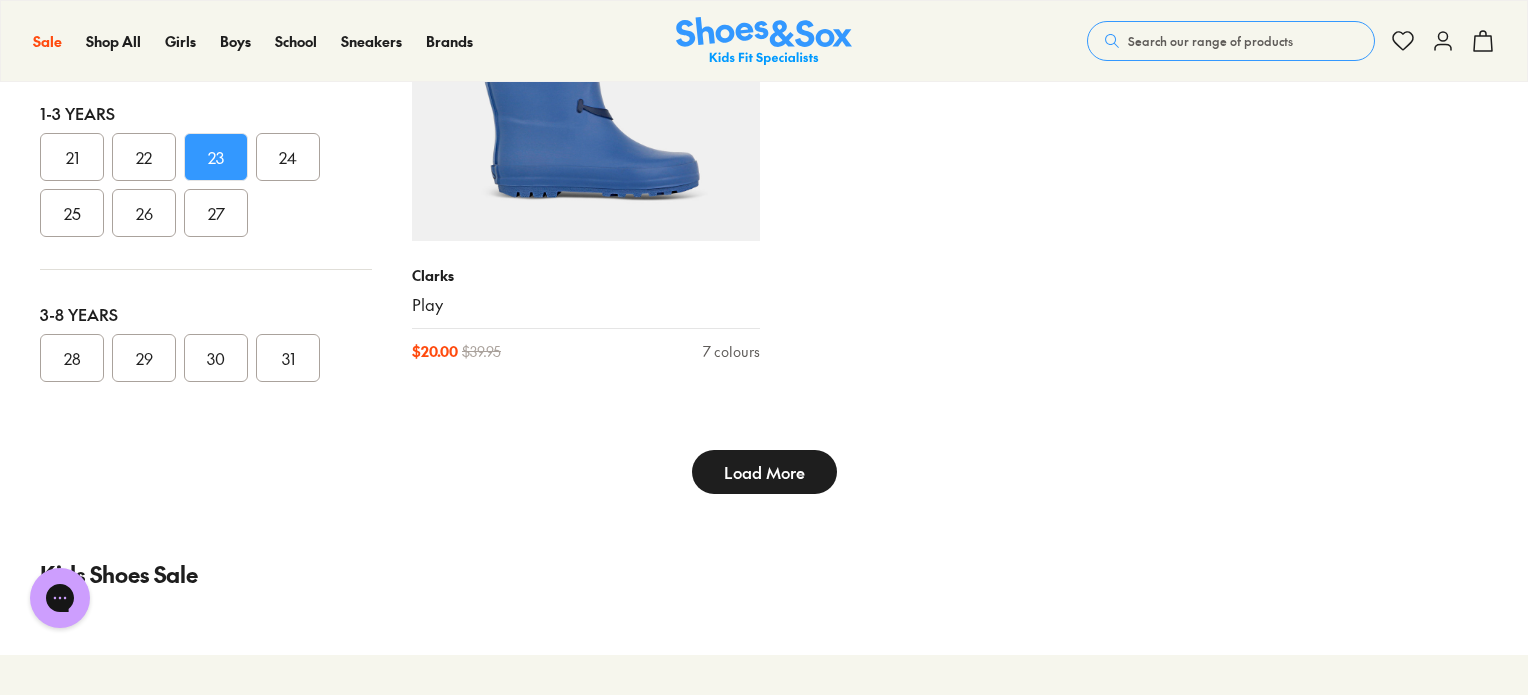 click on "Load More" at bounding box center (764, 472) 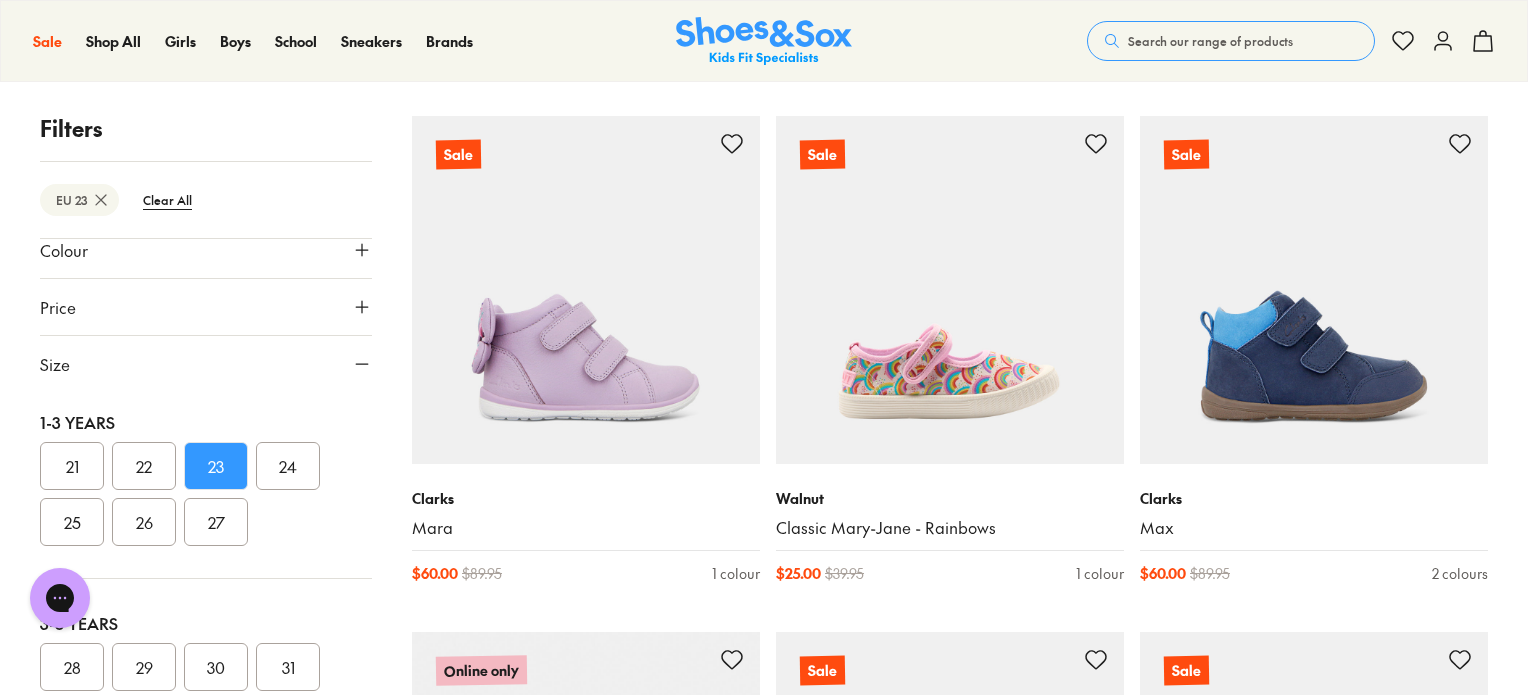 scroll, scrollTop: 16829, scrollLeft: 0, axis: vertical 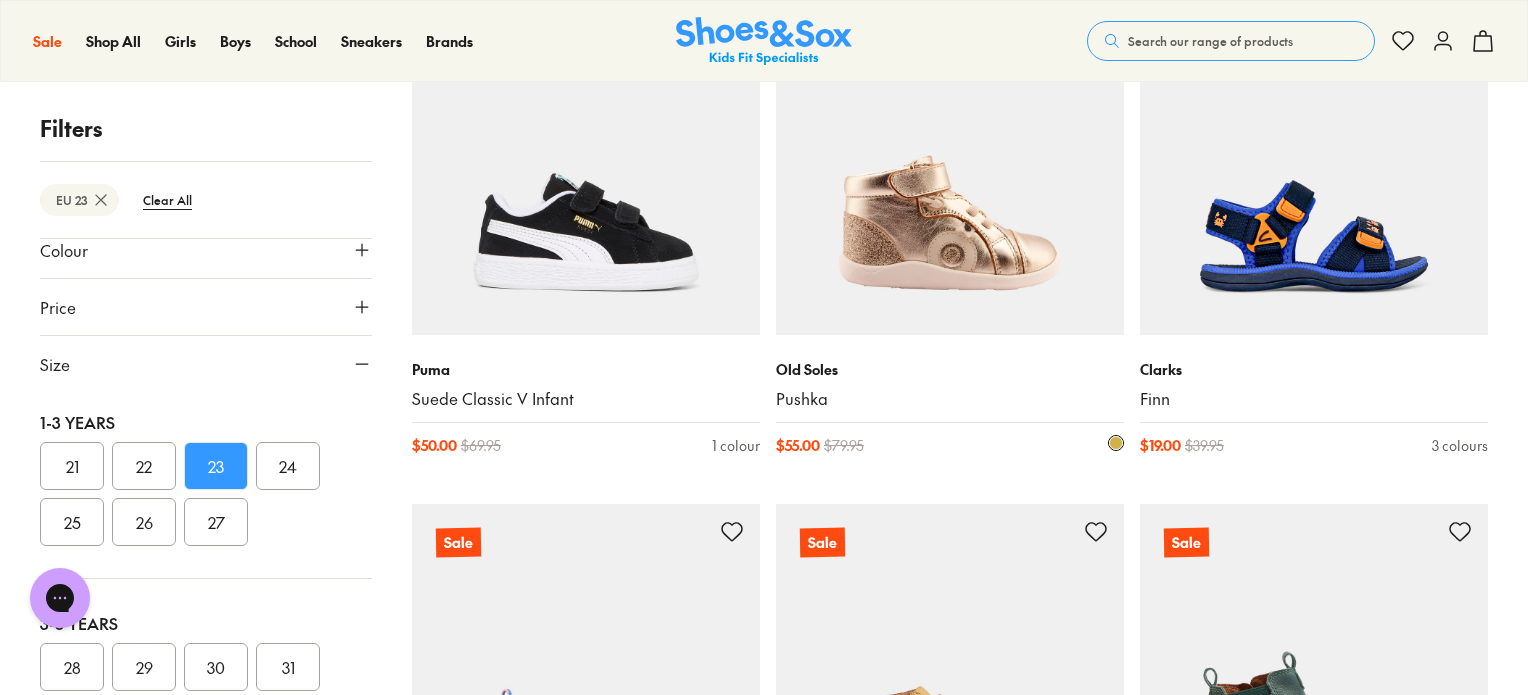 click on "Pushka" at bounding box center (950, 399) 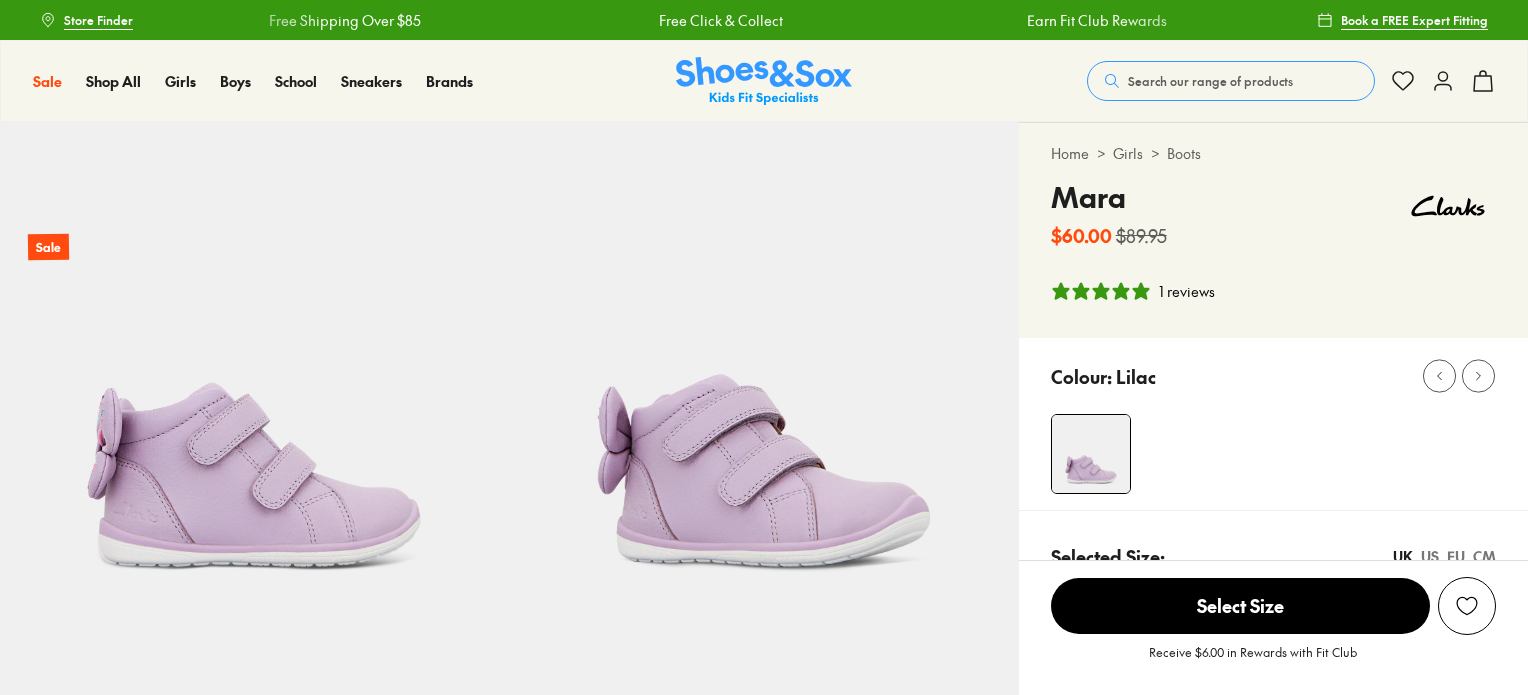 select on "*" 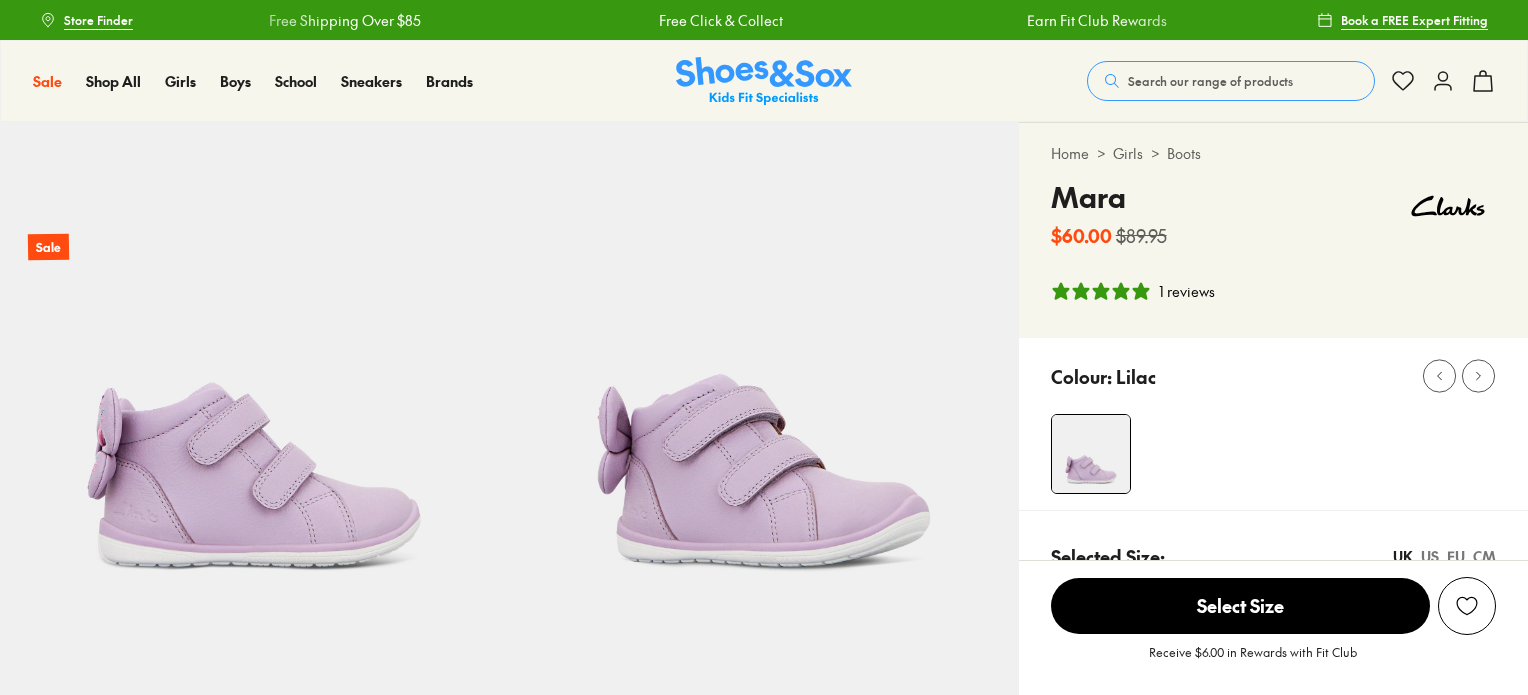 scroll, scrollTop: 0, scrollLeft: 0, axis: both 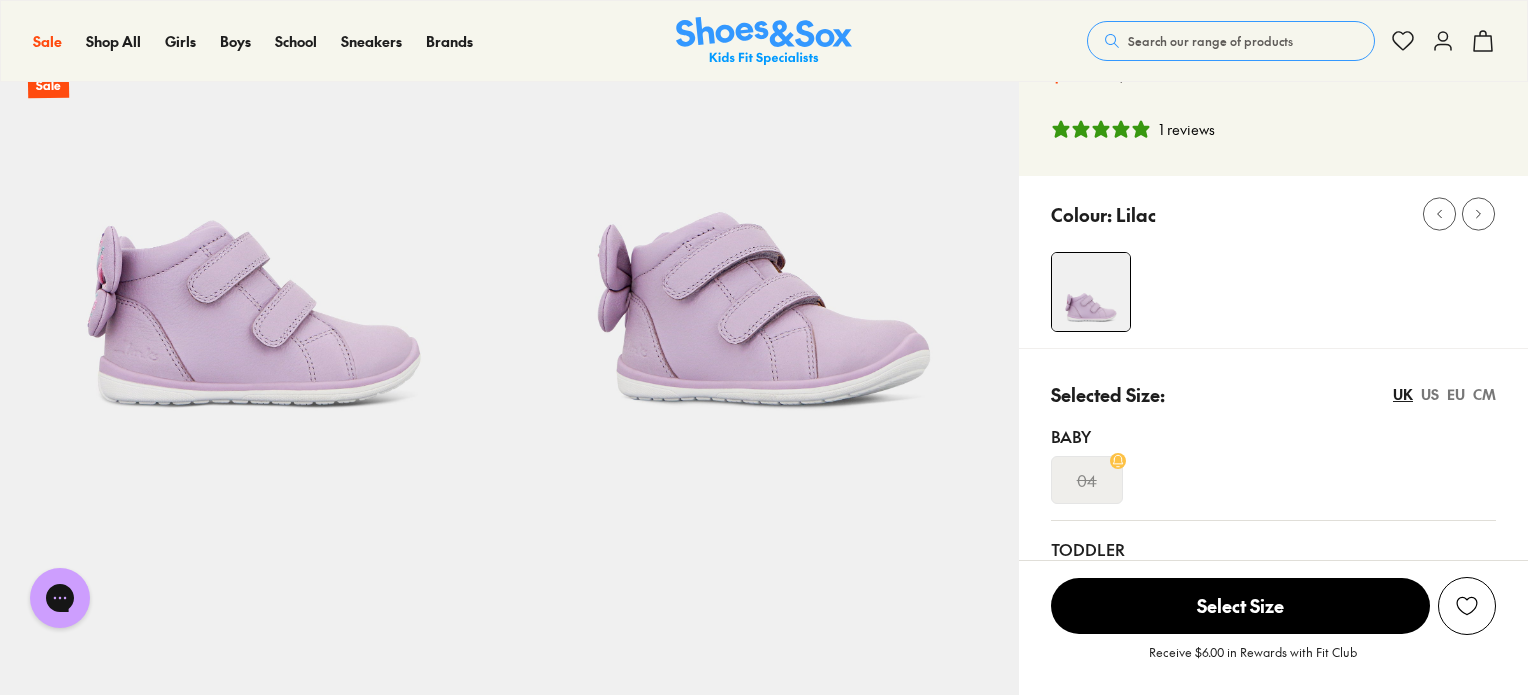 click 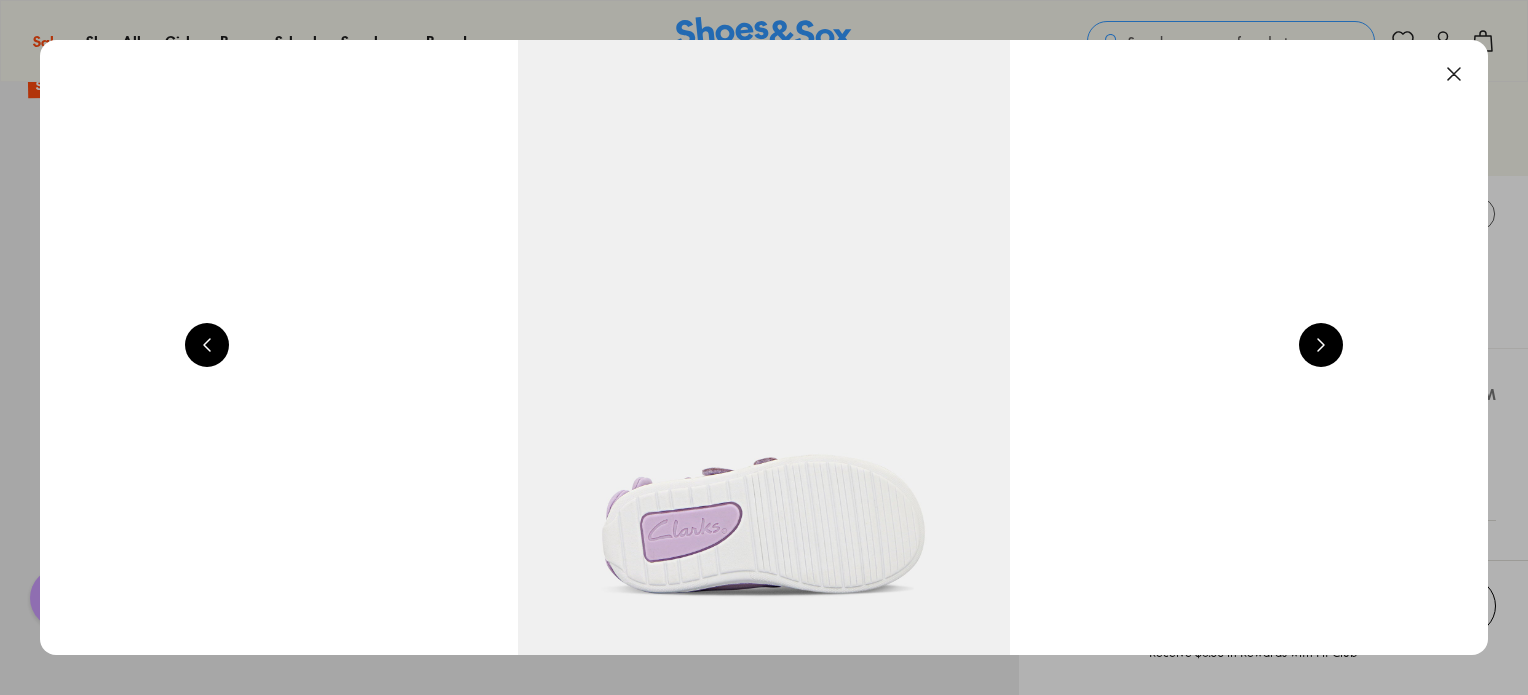 scroll, scrollTop: 616, scrollLeft: 0, axis: vertical 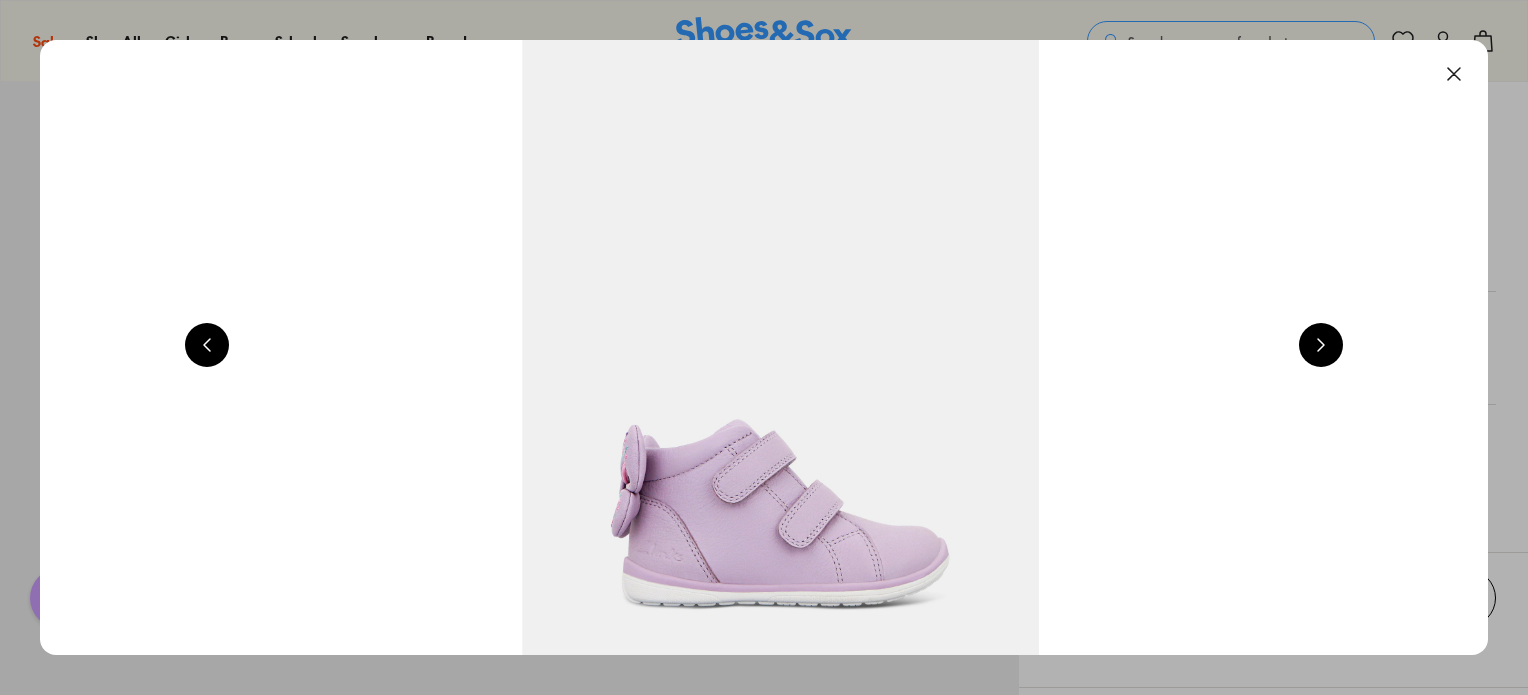 click at bounding box center (1321, 345) 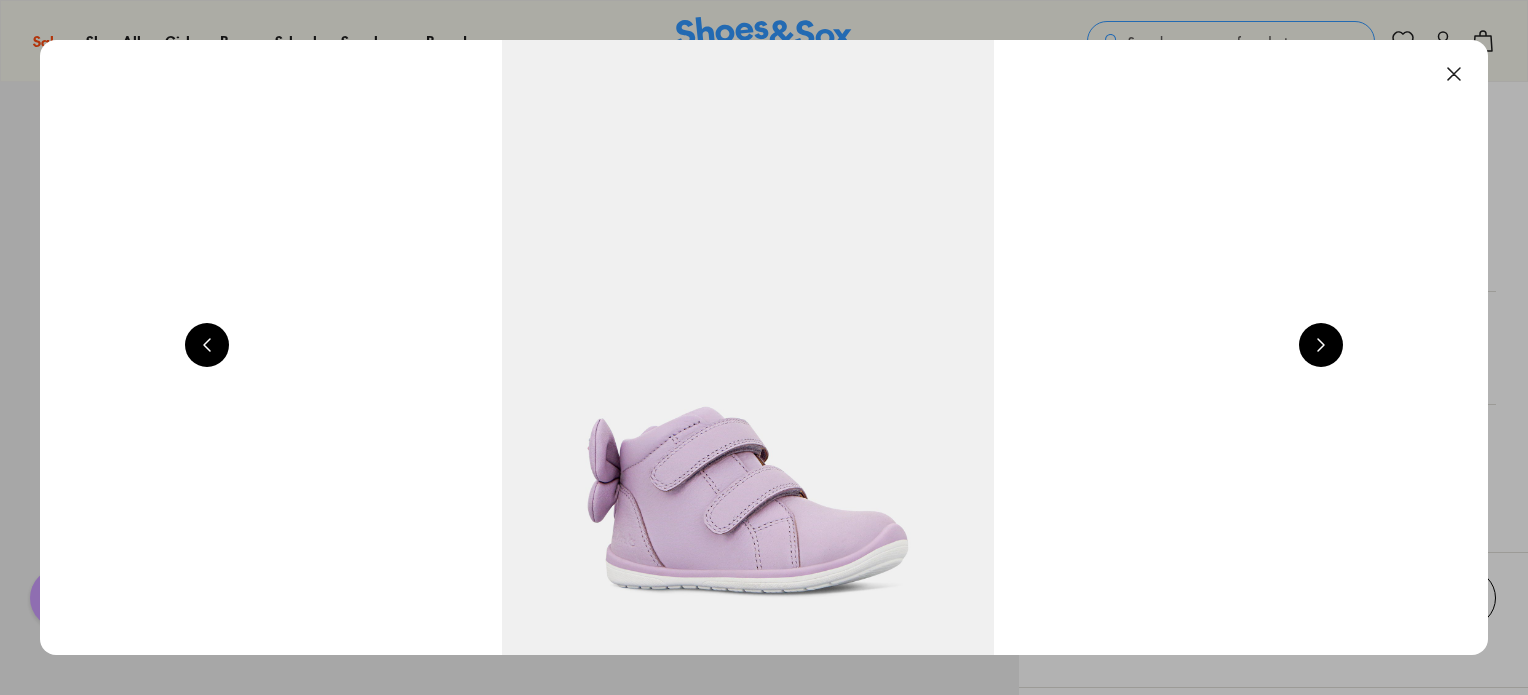 click at bounding box center (1321, 345) 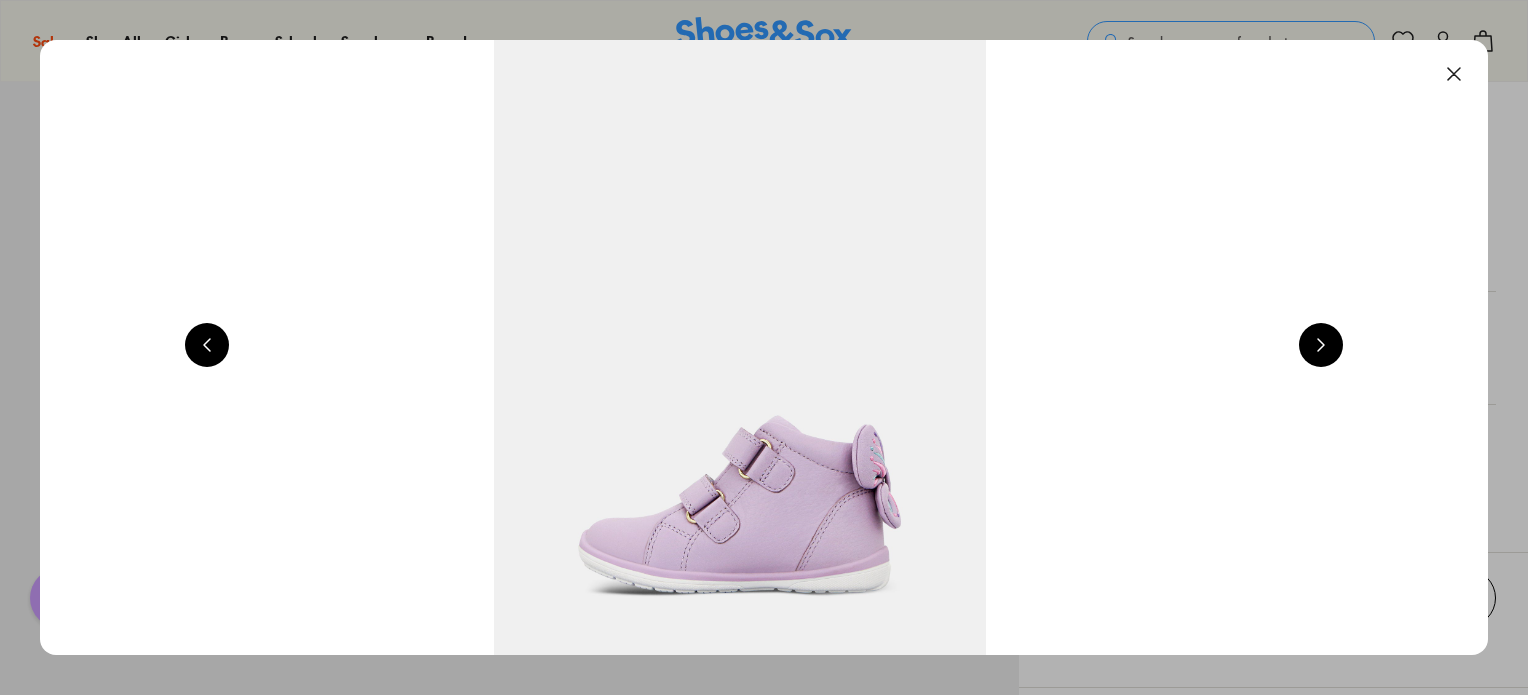 click at bounding box center (1321, 345) 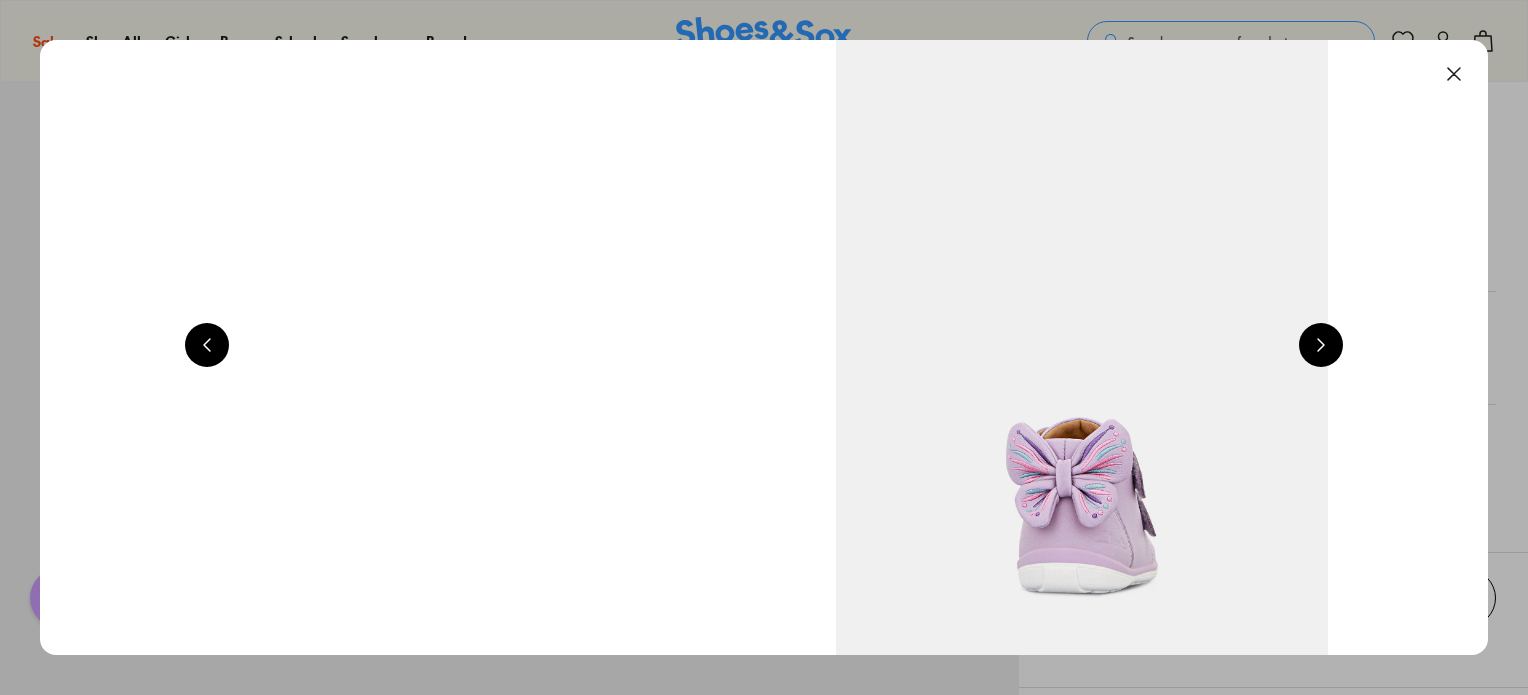 scroll, scrollTop: 0, scrollLeft: 5824, axis: horizontal 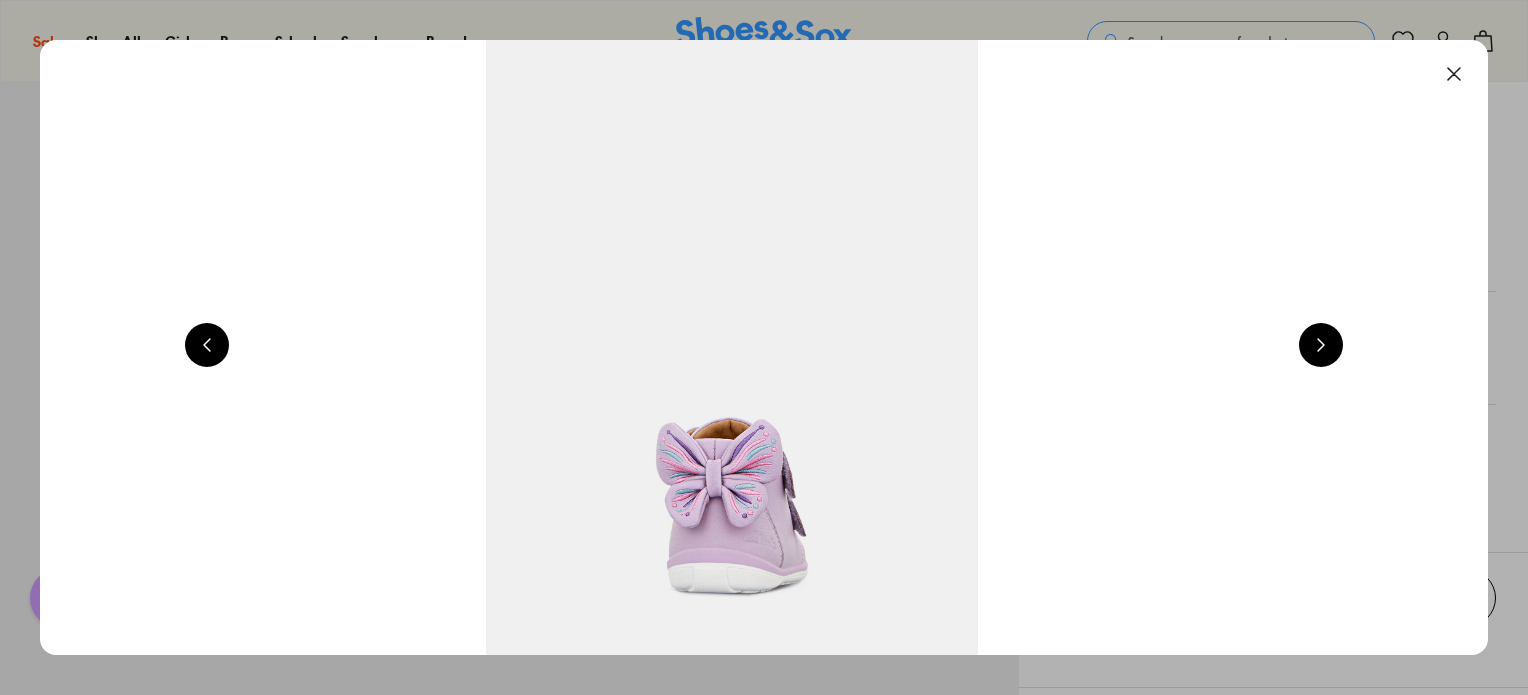 click at bounding box center [1454, 74] 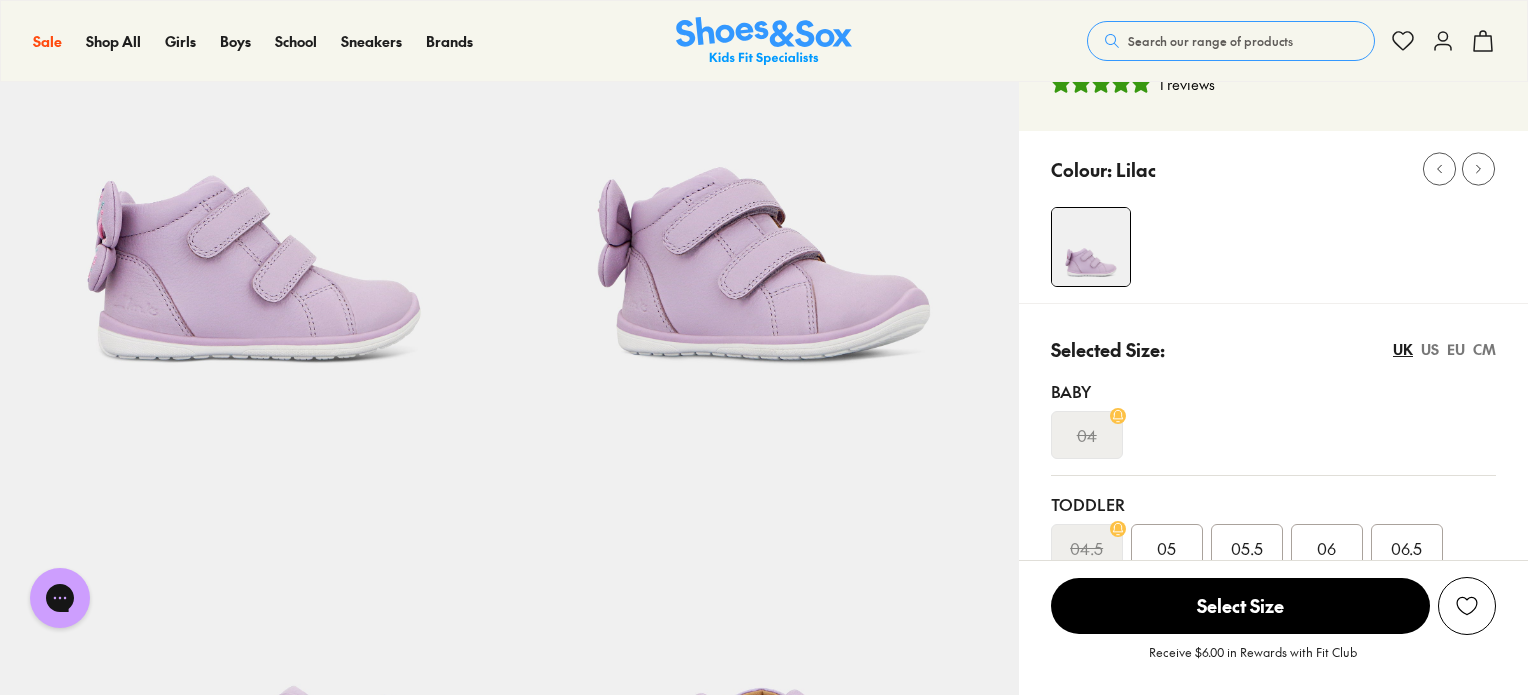 scroll, scrollTop: 210, scrollLeft: 0, axis: vertical 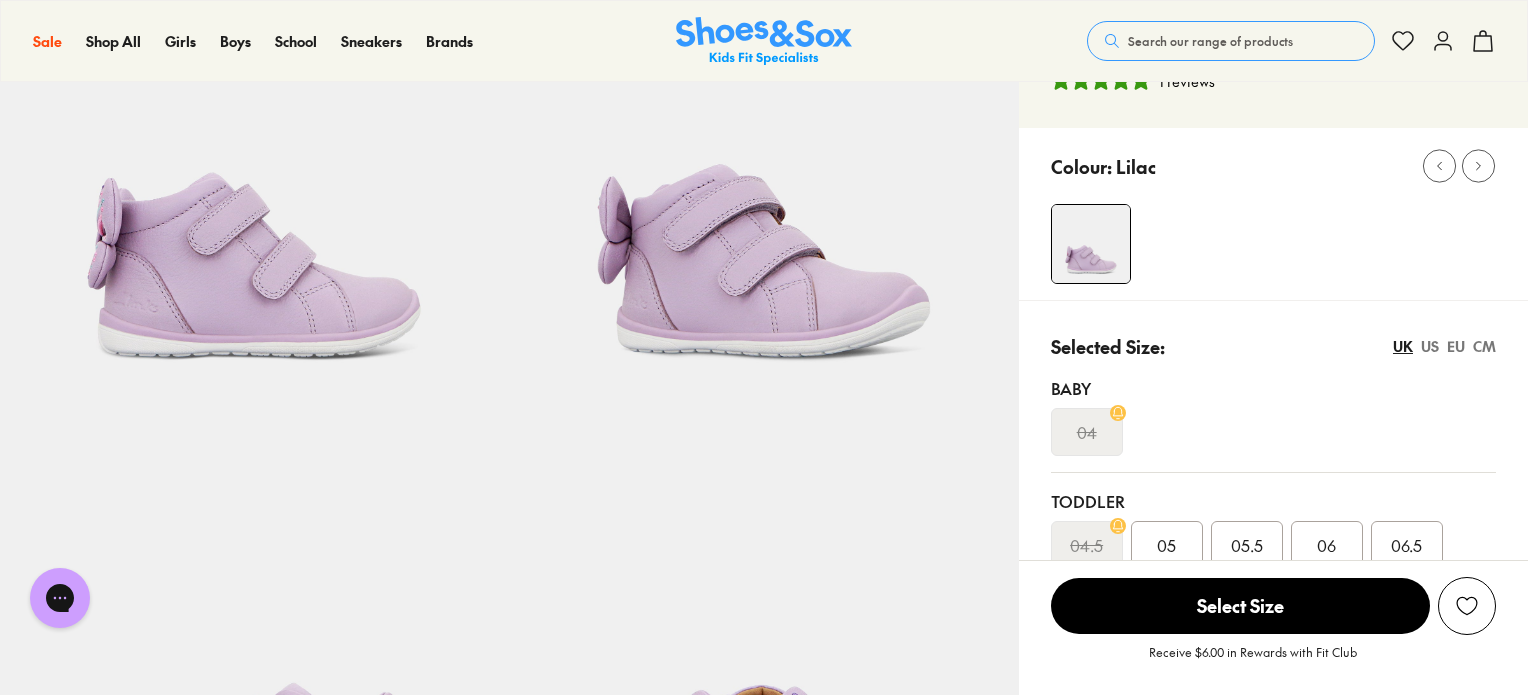 click on "EU" at bounding box center (1456, 346) 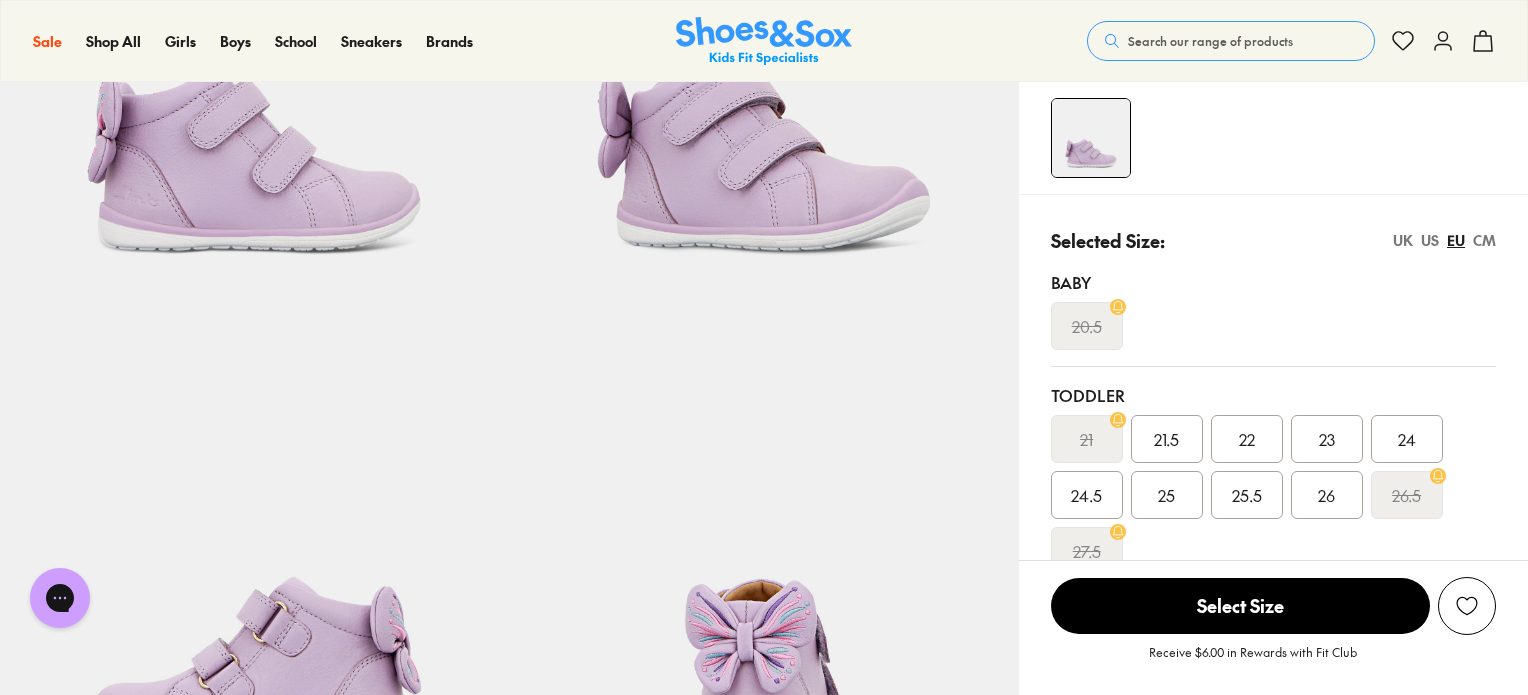 scroll, scrollTop: 313, scrollLeft: 0, axis: vertical 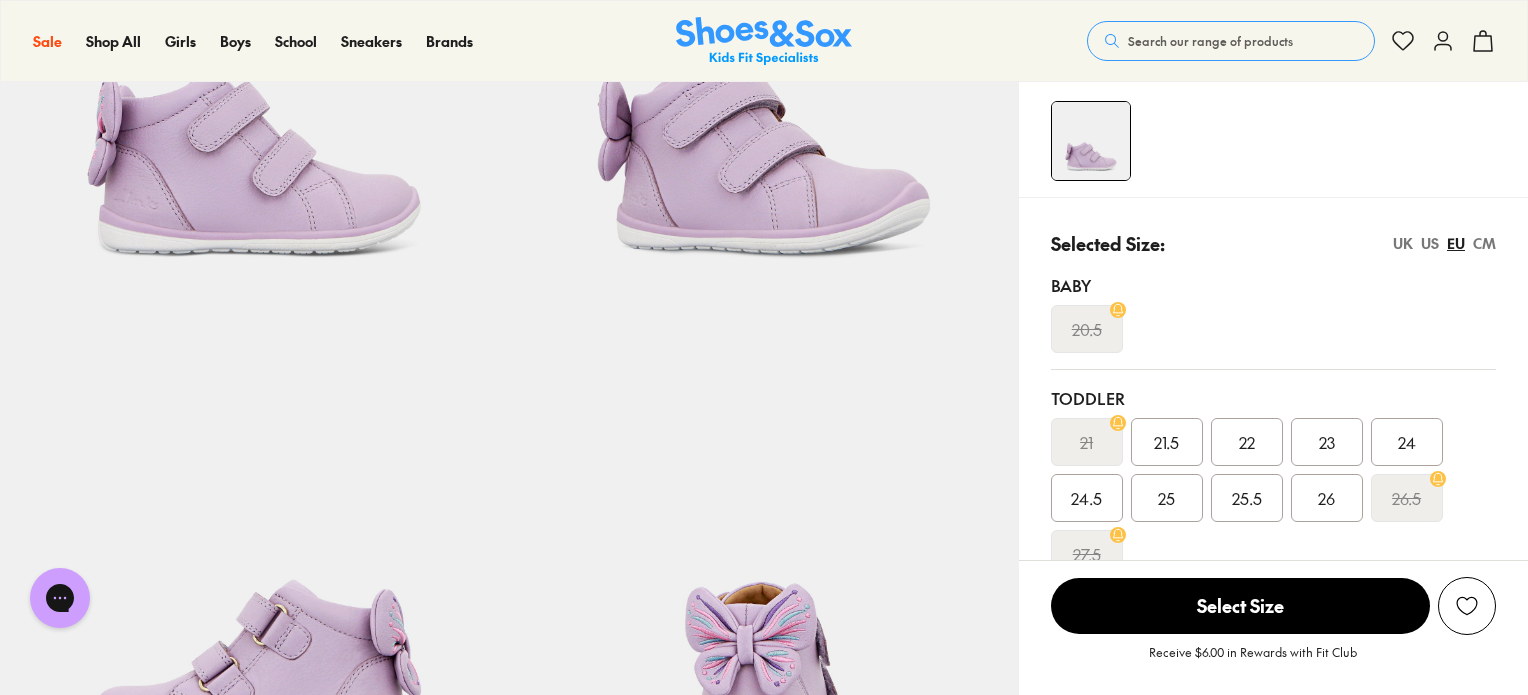 click on "23" at bounding box center [1327, 442] 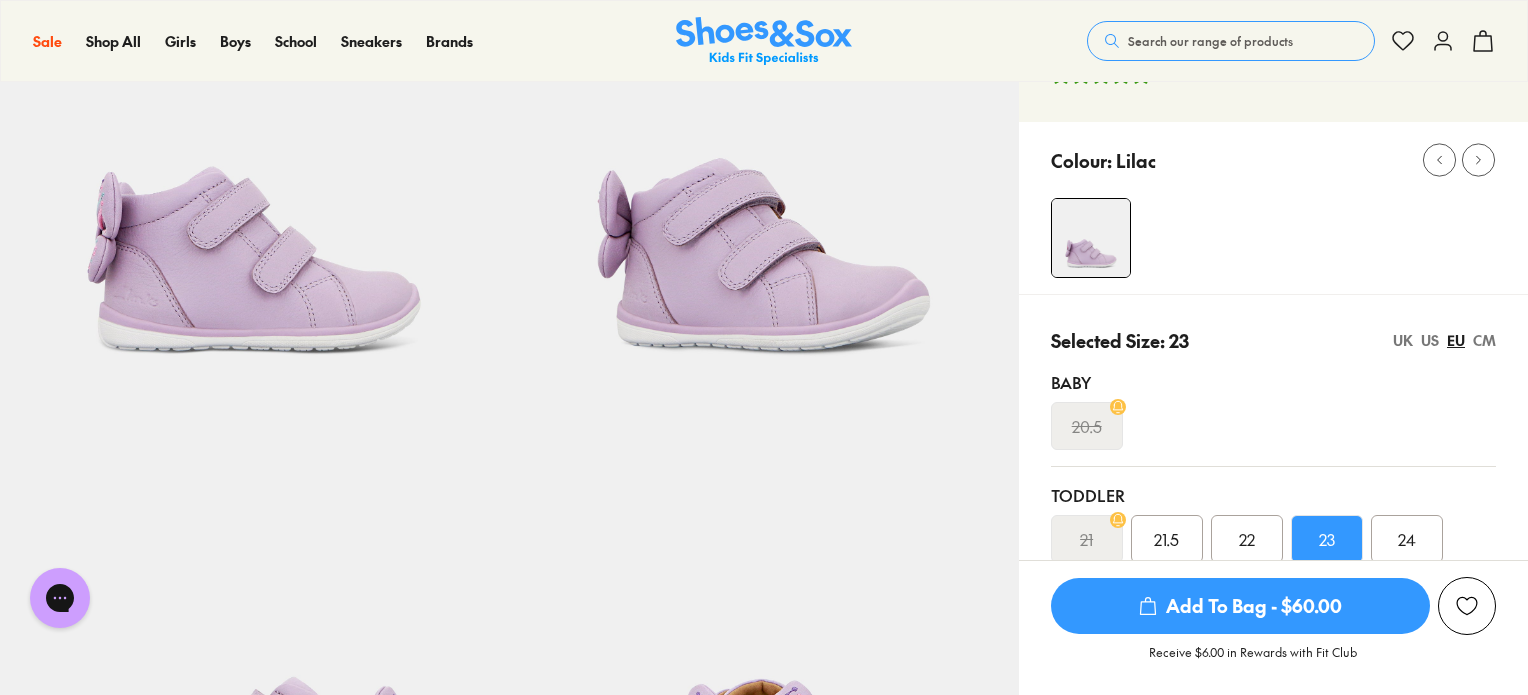 scroll, scrollTop: 212, scrollLeft: 0, axis: vertical 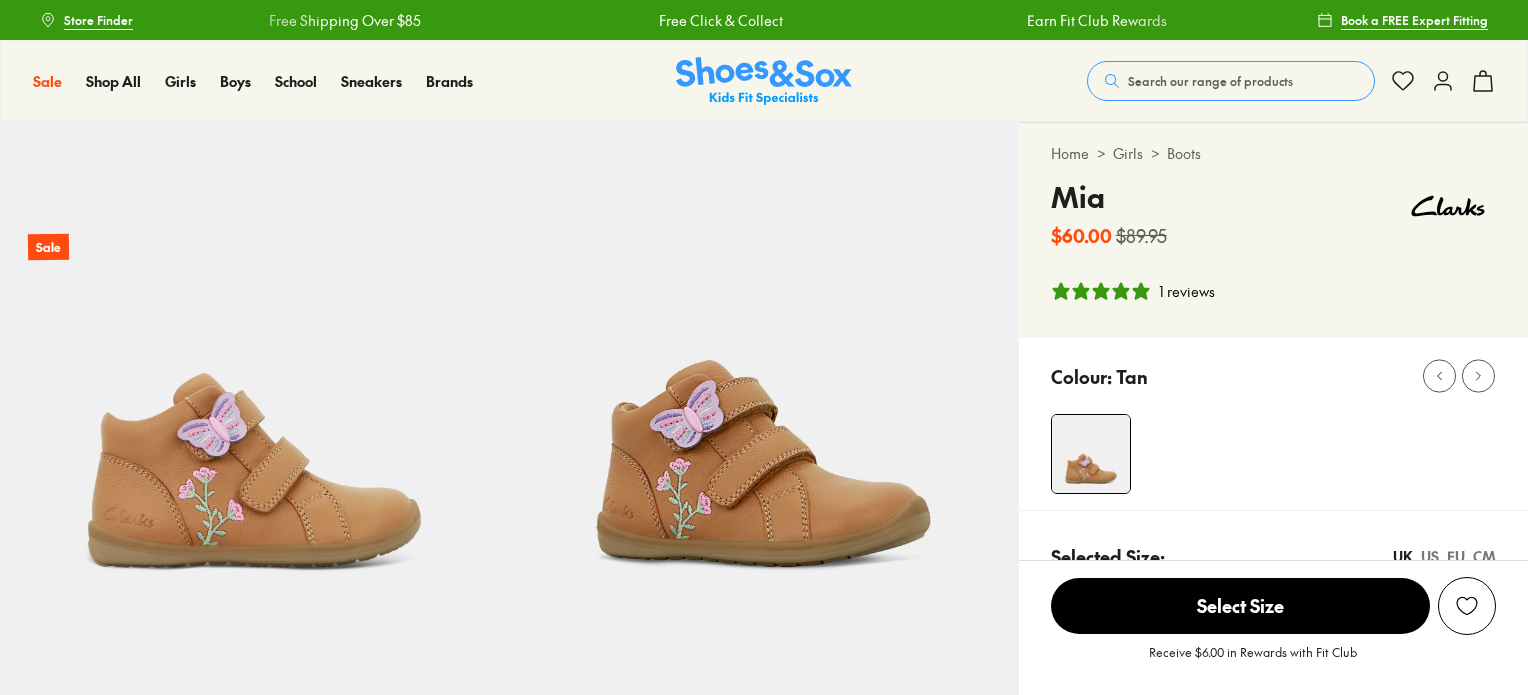 select on "*" 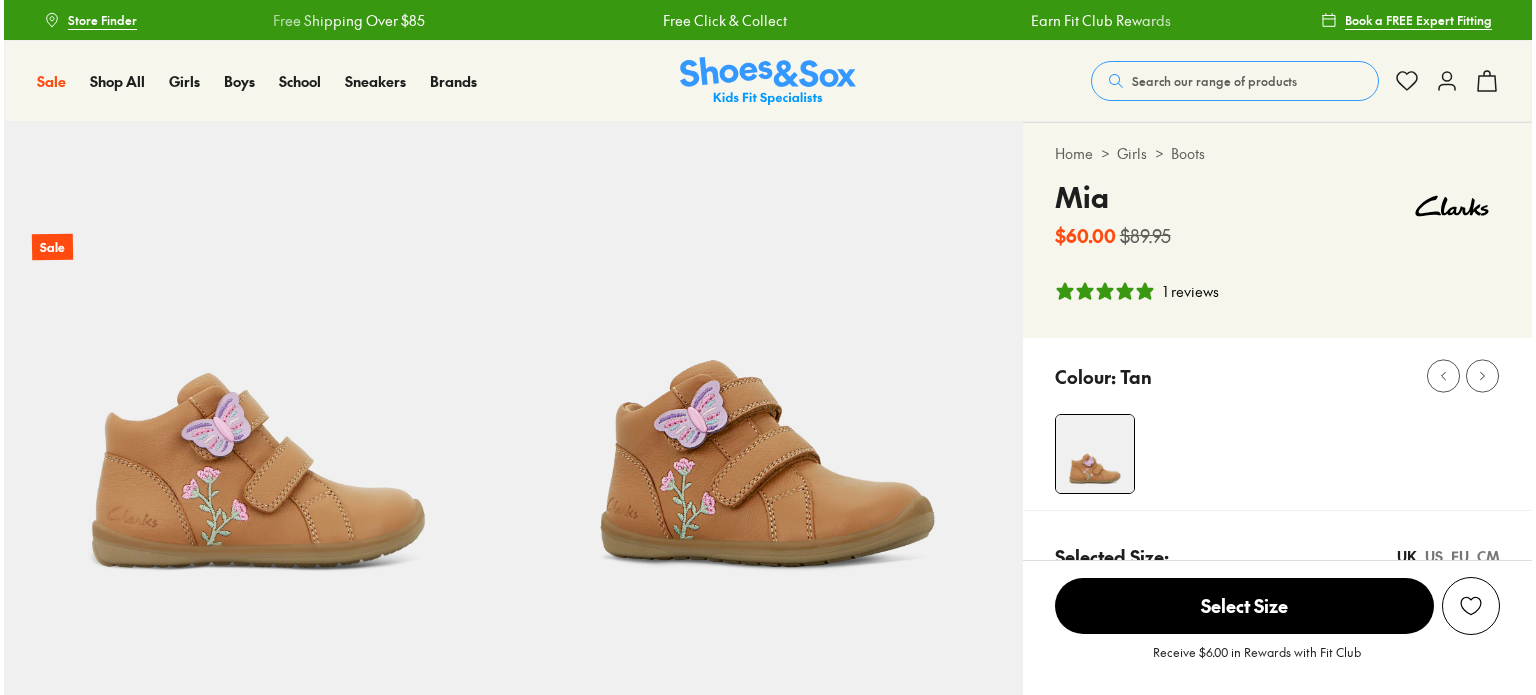 scroll, scrollTop: 0, scrollLeft: 0, axis: both 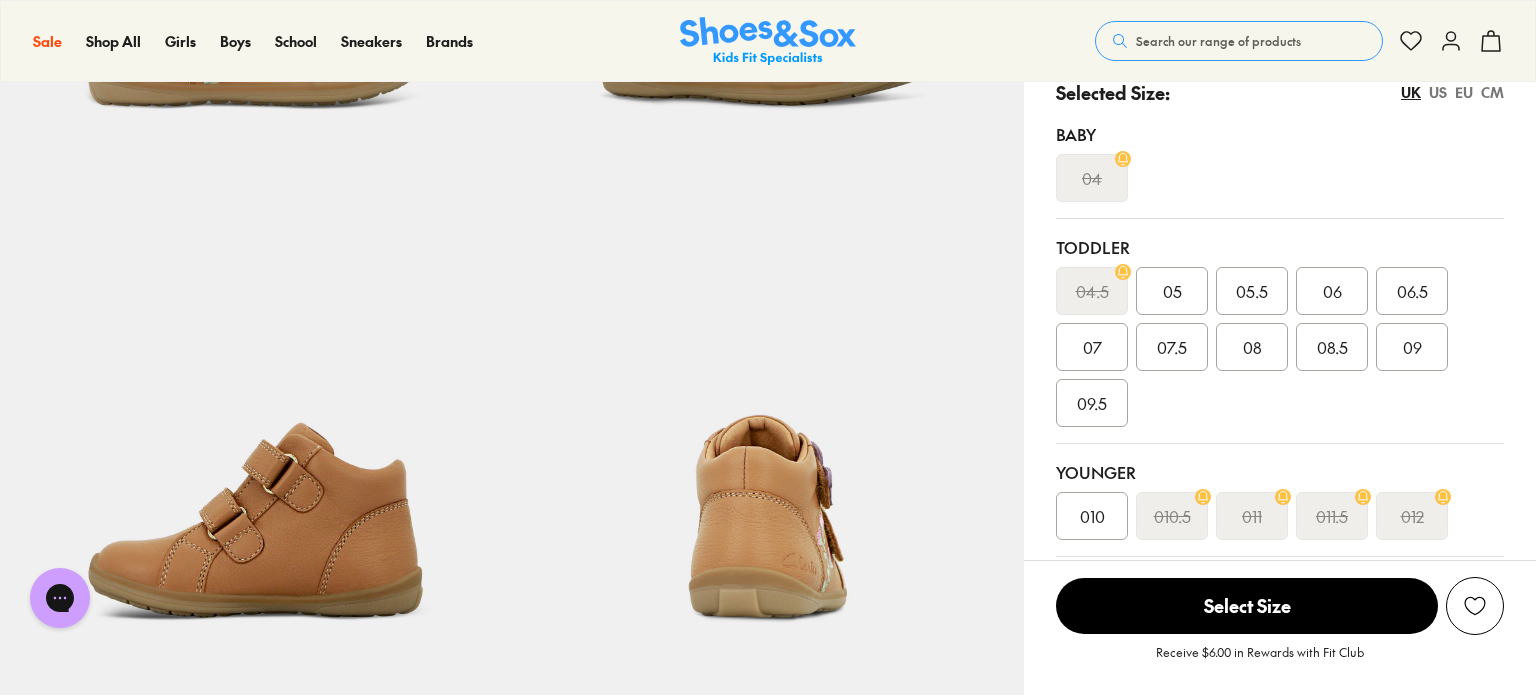 click on "EU" at bounding box center [1464, 92] 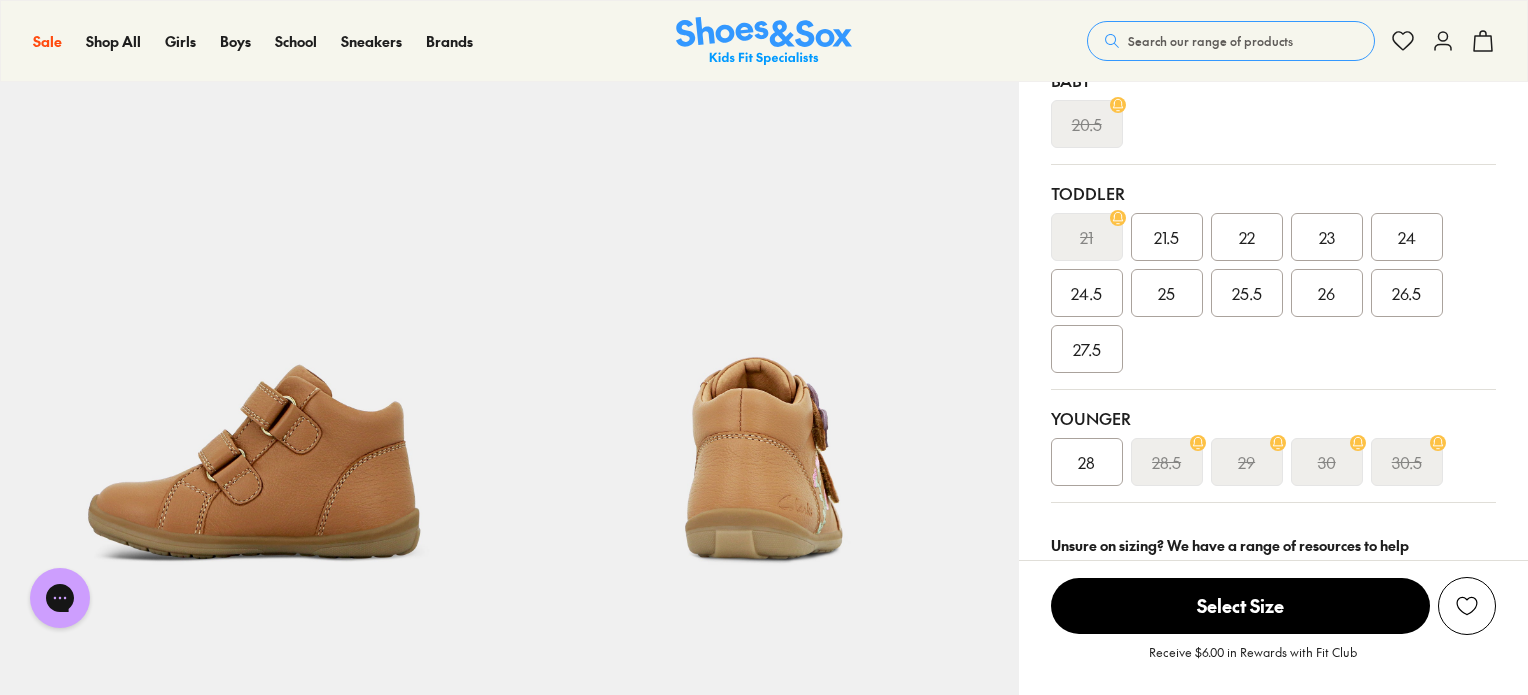 scroll, scrollTop: 515, scrollLeft: 0, axis: vertical 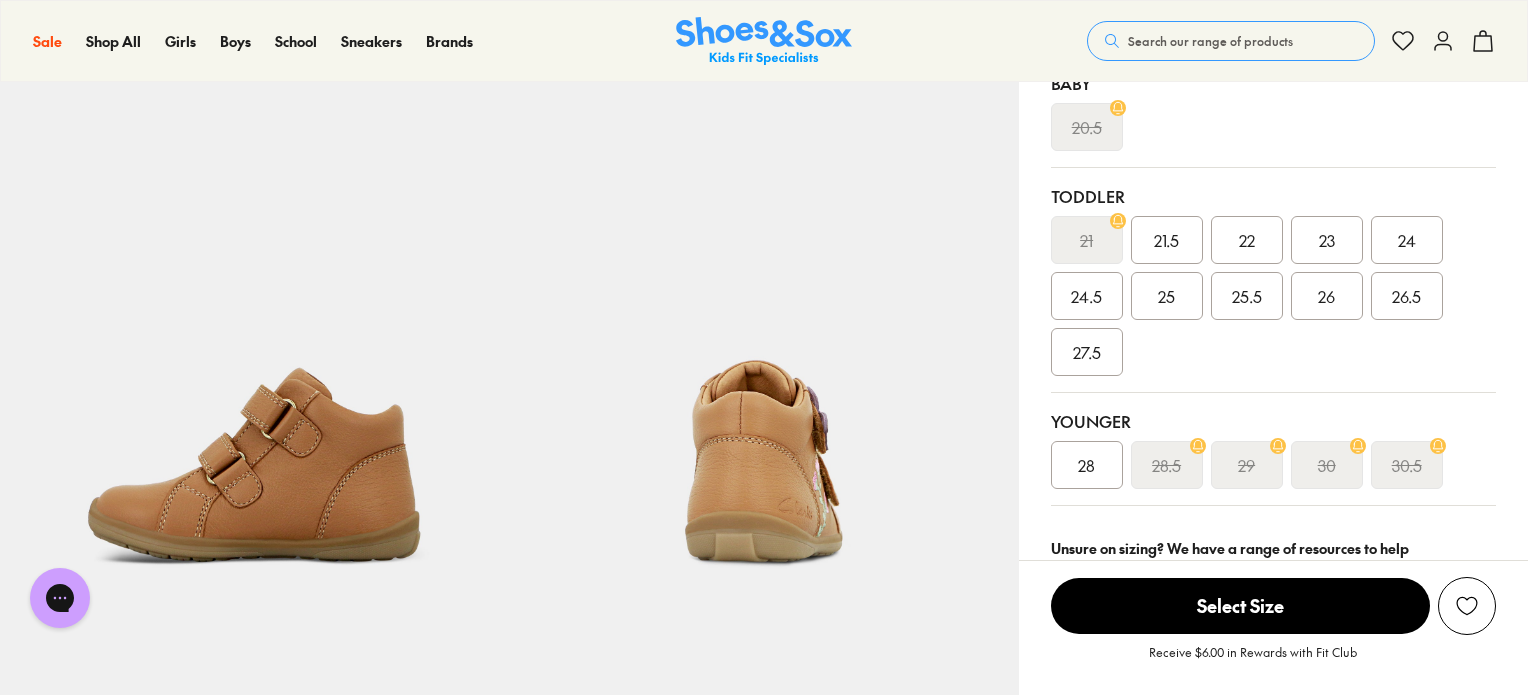 click on "23" at bounding box center (1327, 240) 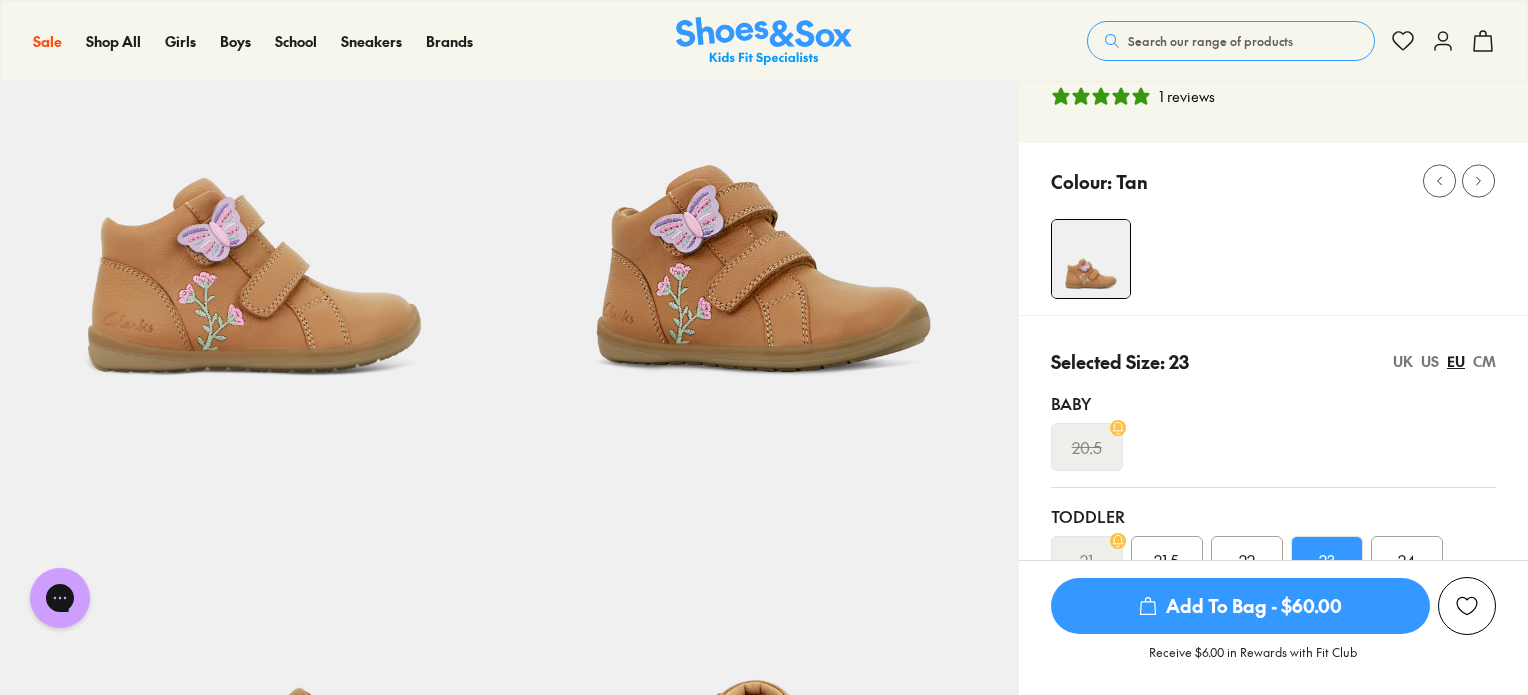 scroll, scrollTop: 192, scrollLeft: 0, axis: vertical 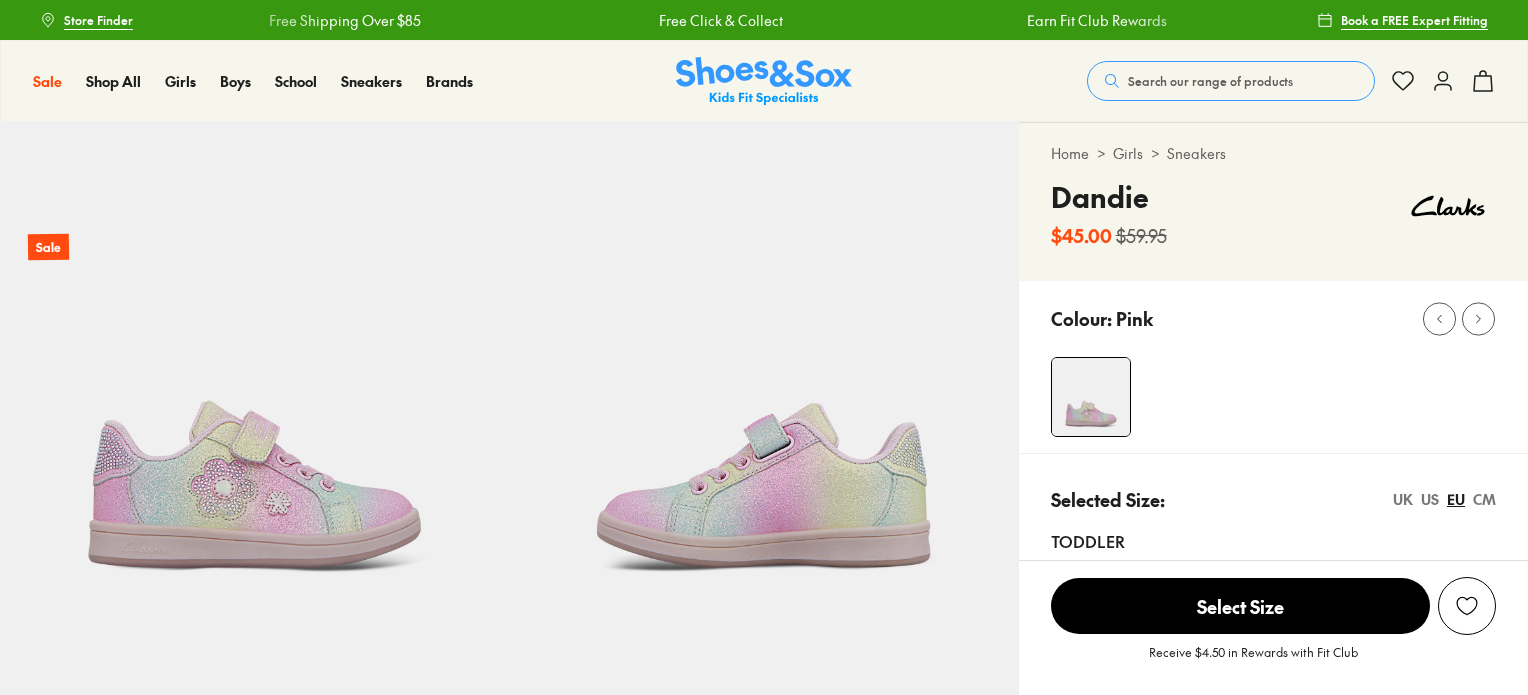 select on "*" 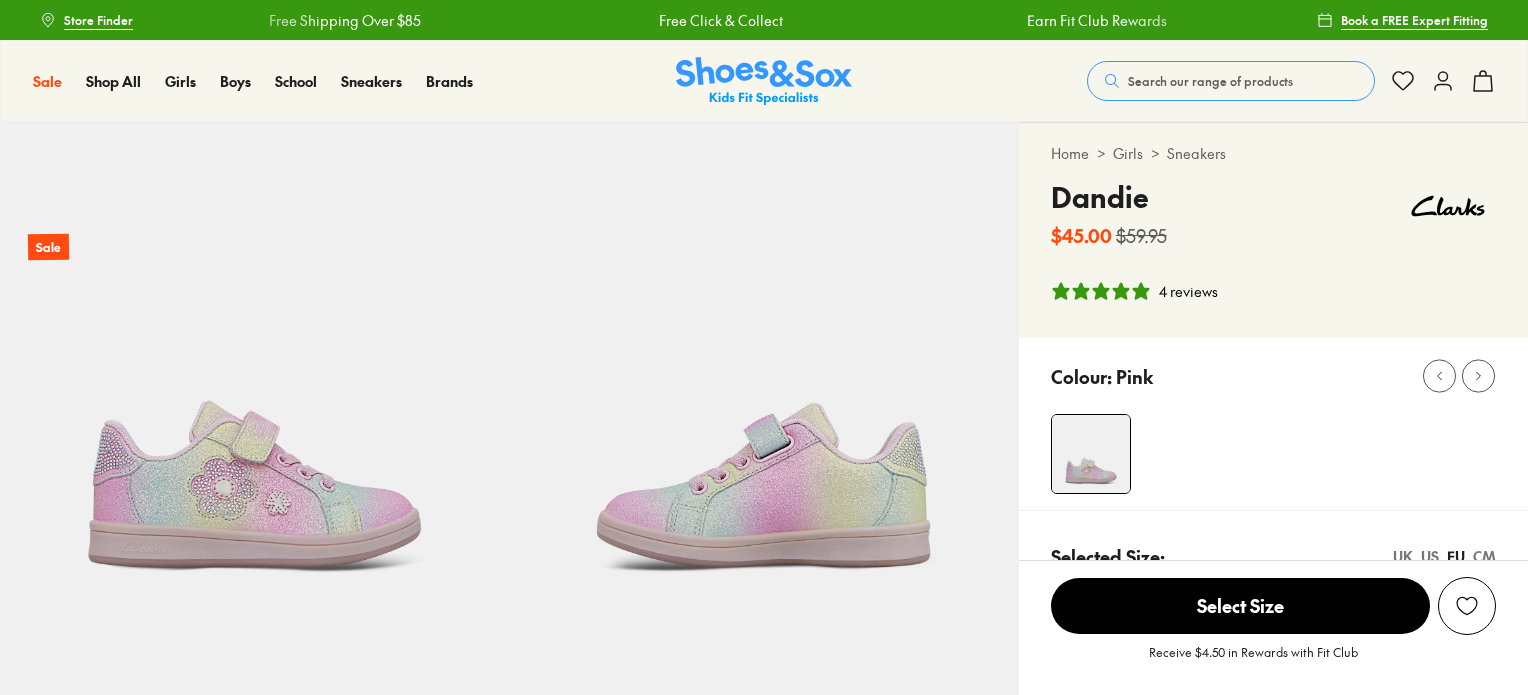 scroll, scrollTop: 0, scrollLeft: 0, axis: both 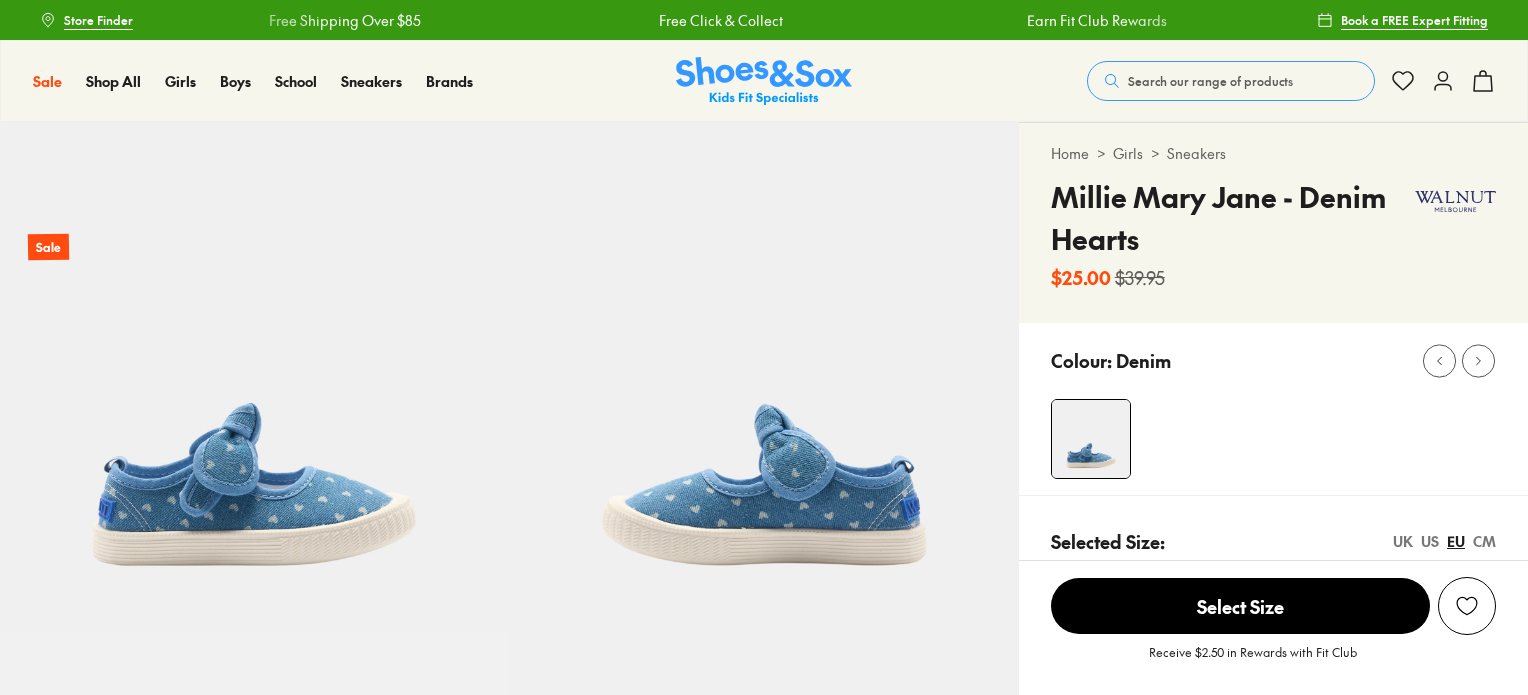 select on "*" 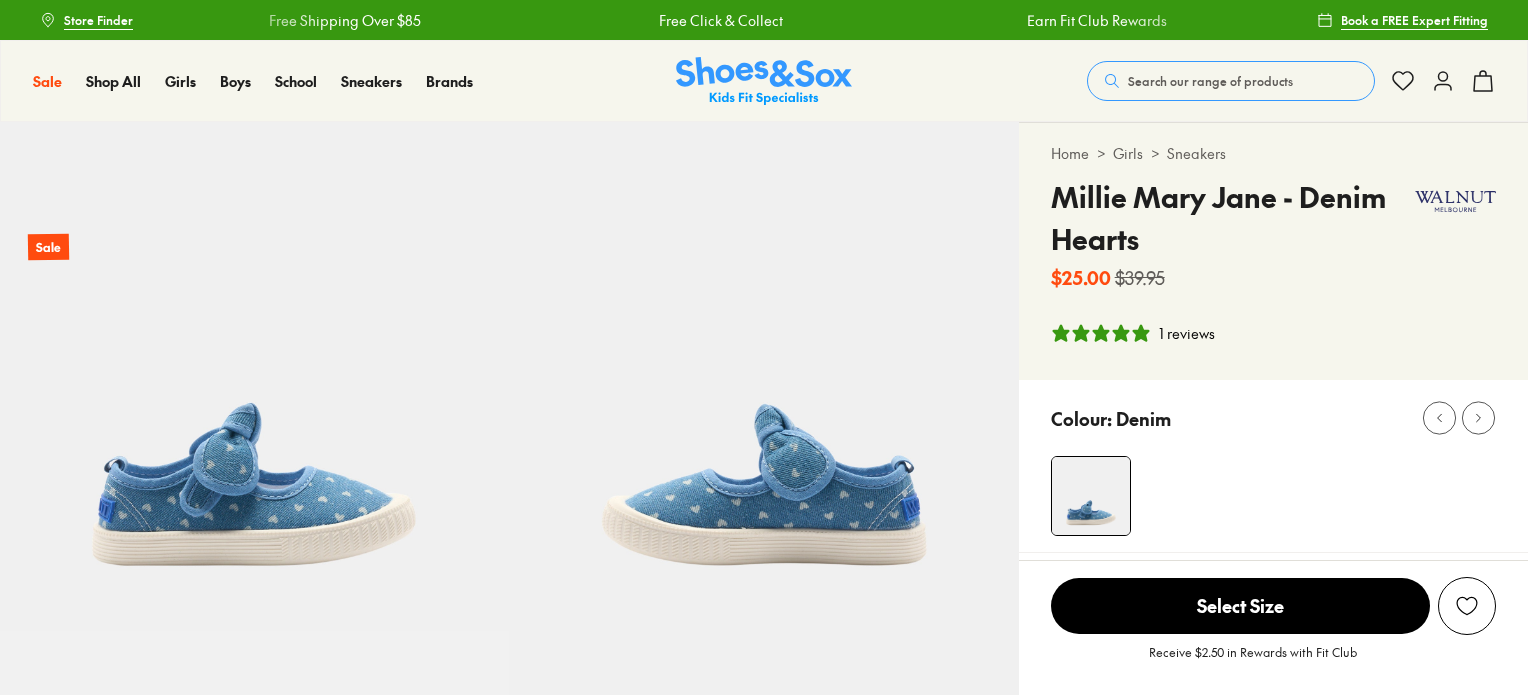 scroll, scrollTop: 0, scrollLeft: 0, axis: both 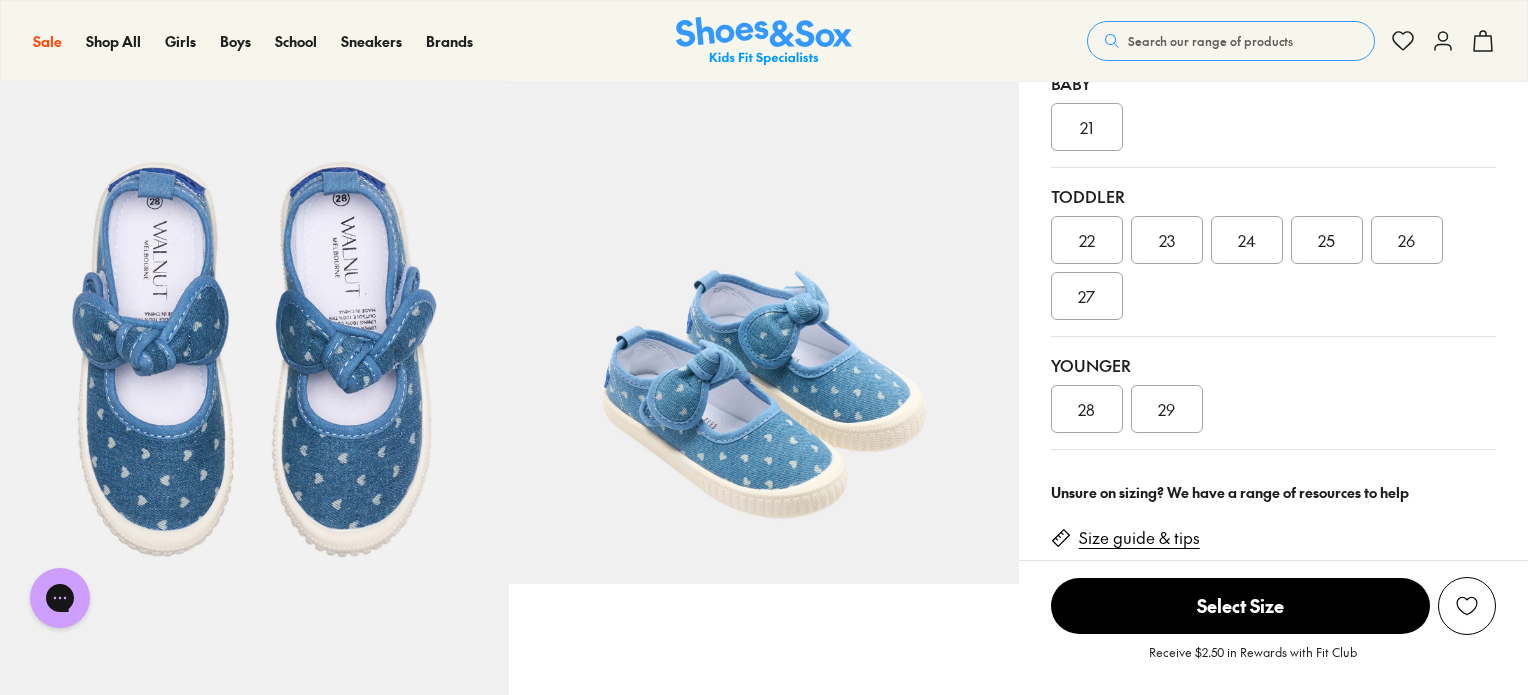 click on "23" at bounding box center [1167, 240] 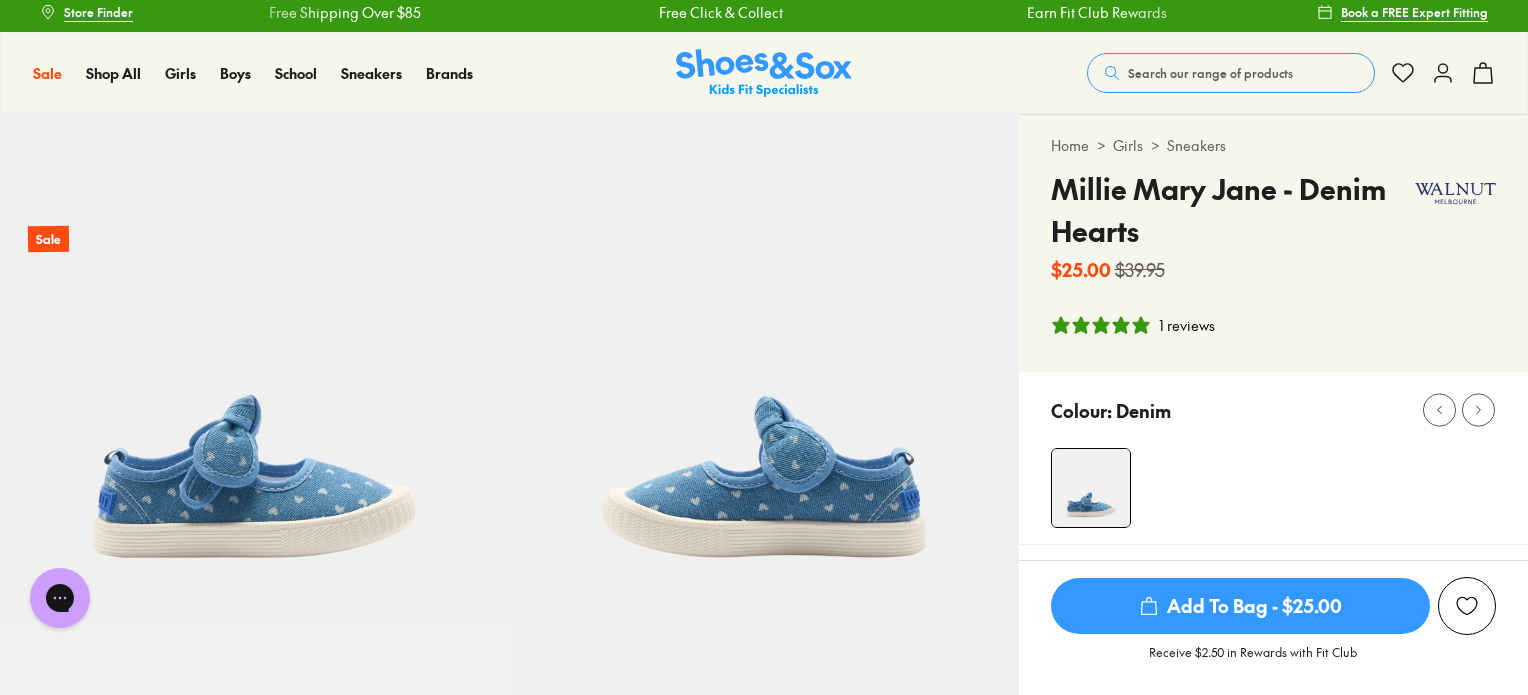 scroll, scrollTop: 9, scrollLeft: 0, axis: vertical 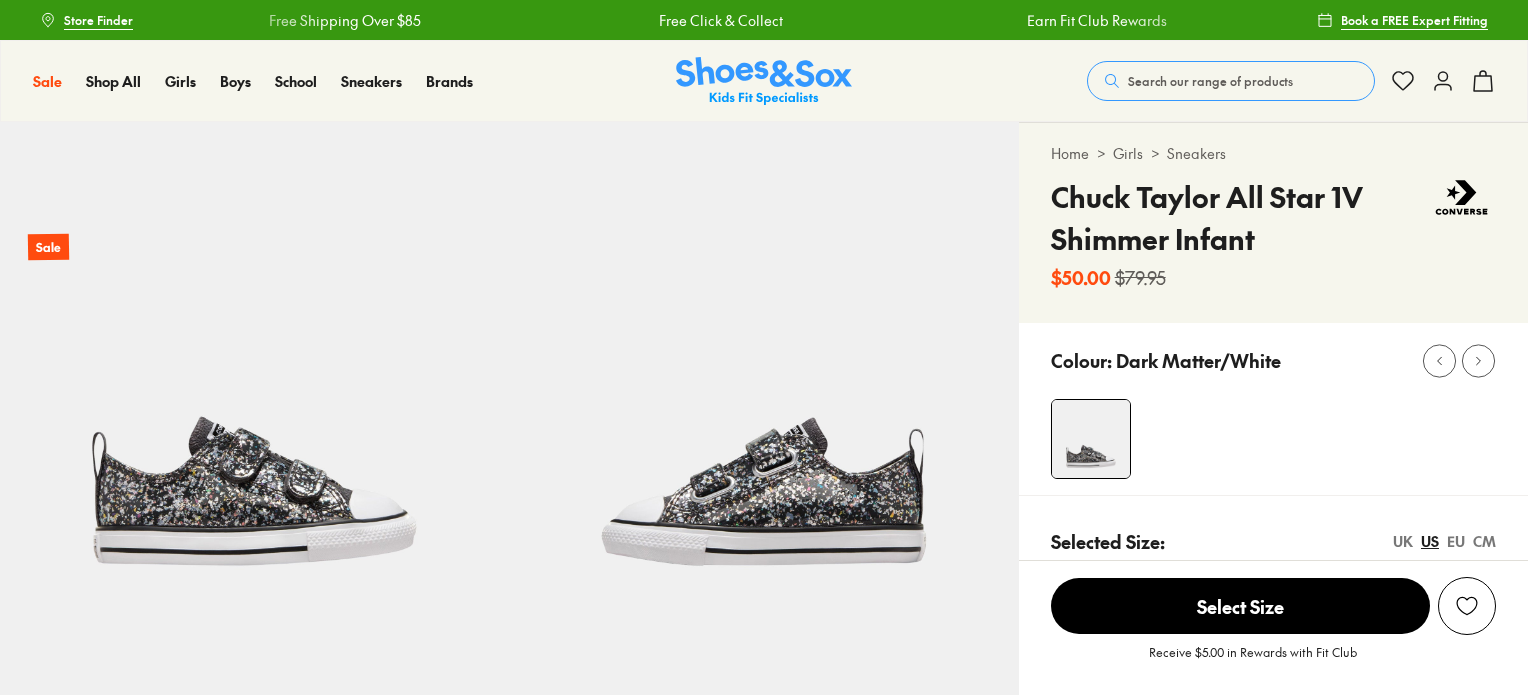 select on "*" 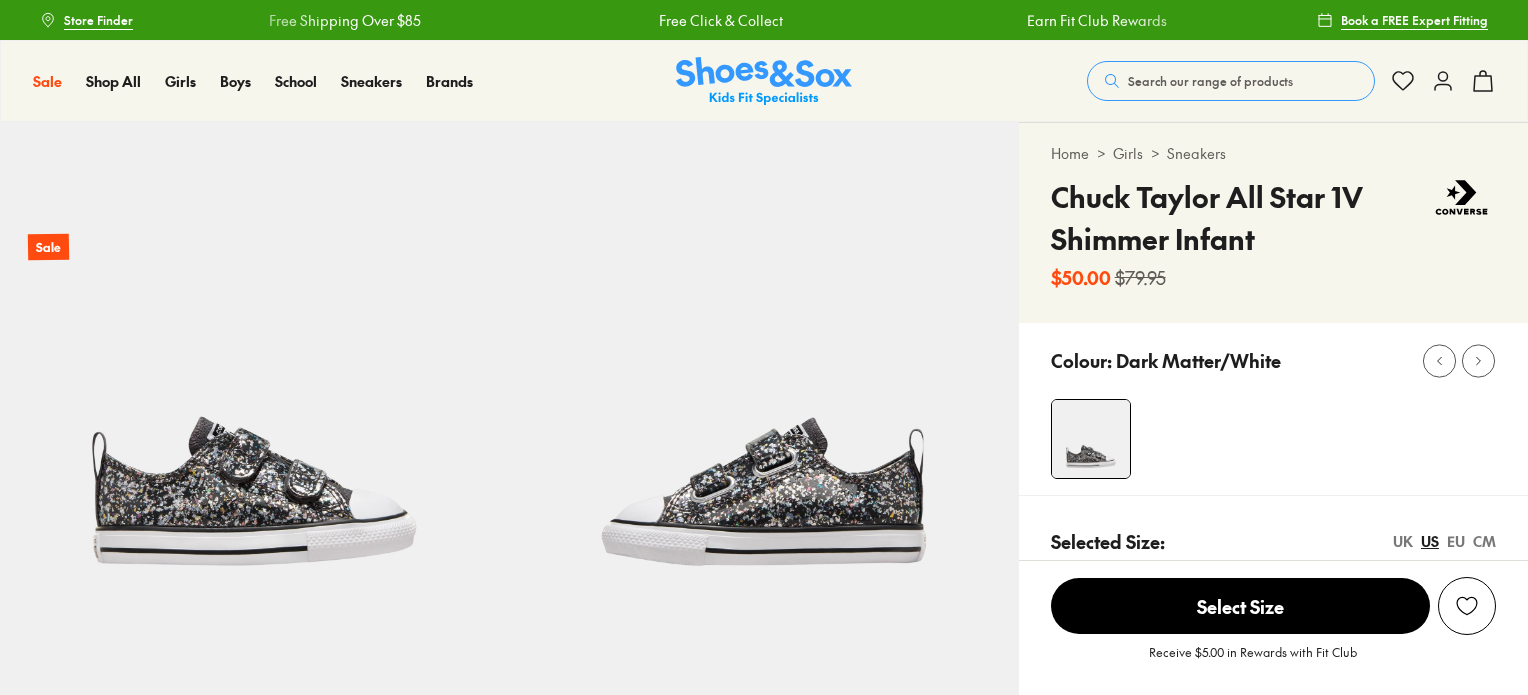 scroll, scrollTop: 0, scrollLeft: 0, axis: both 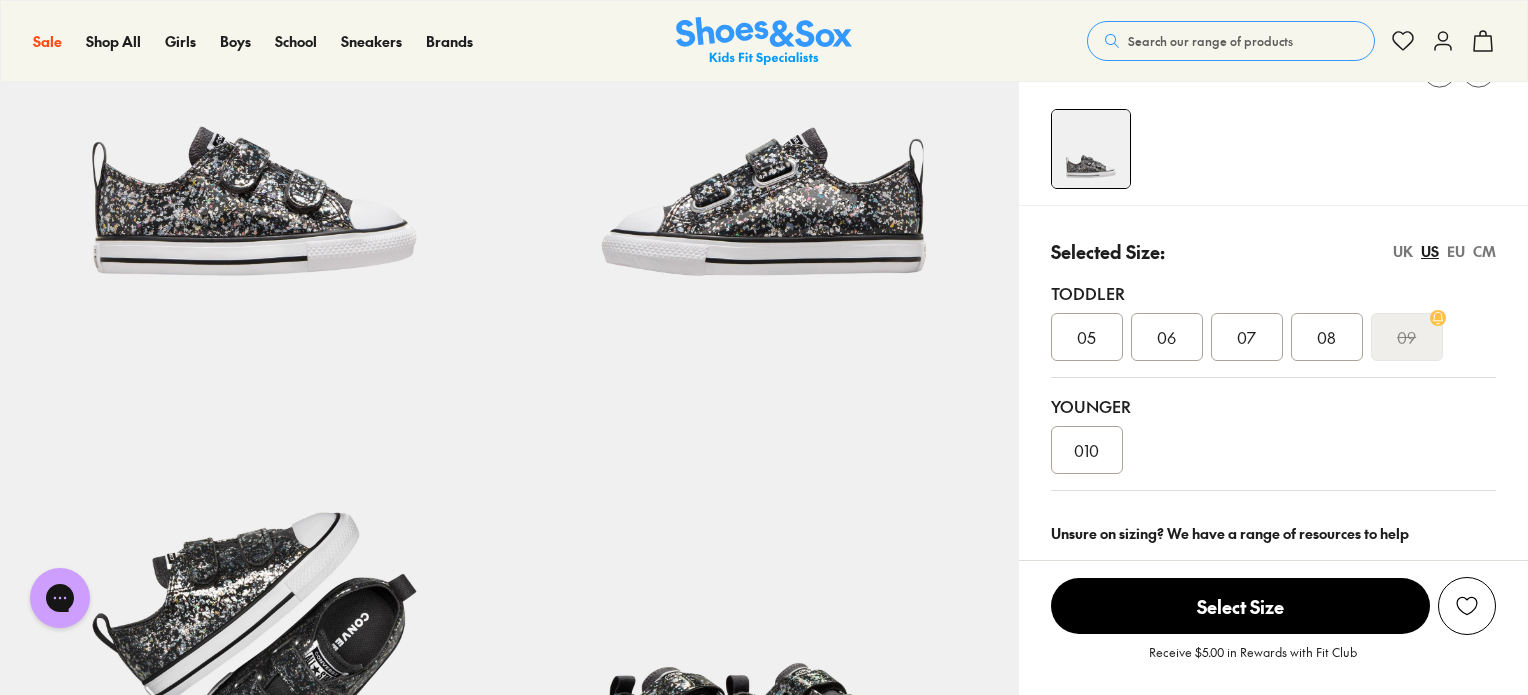 click on "EU" at bounding box center (1456, 251) 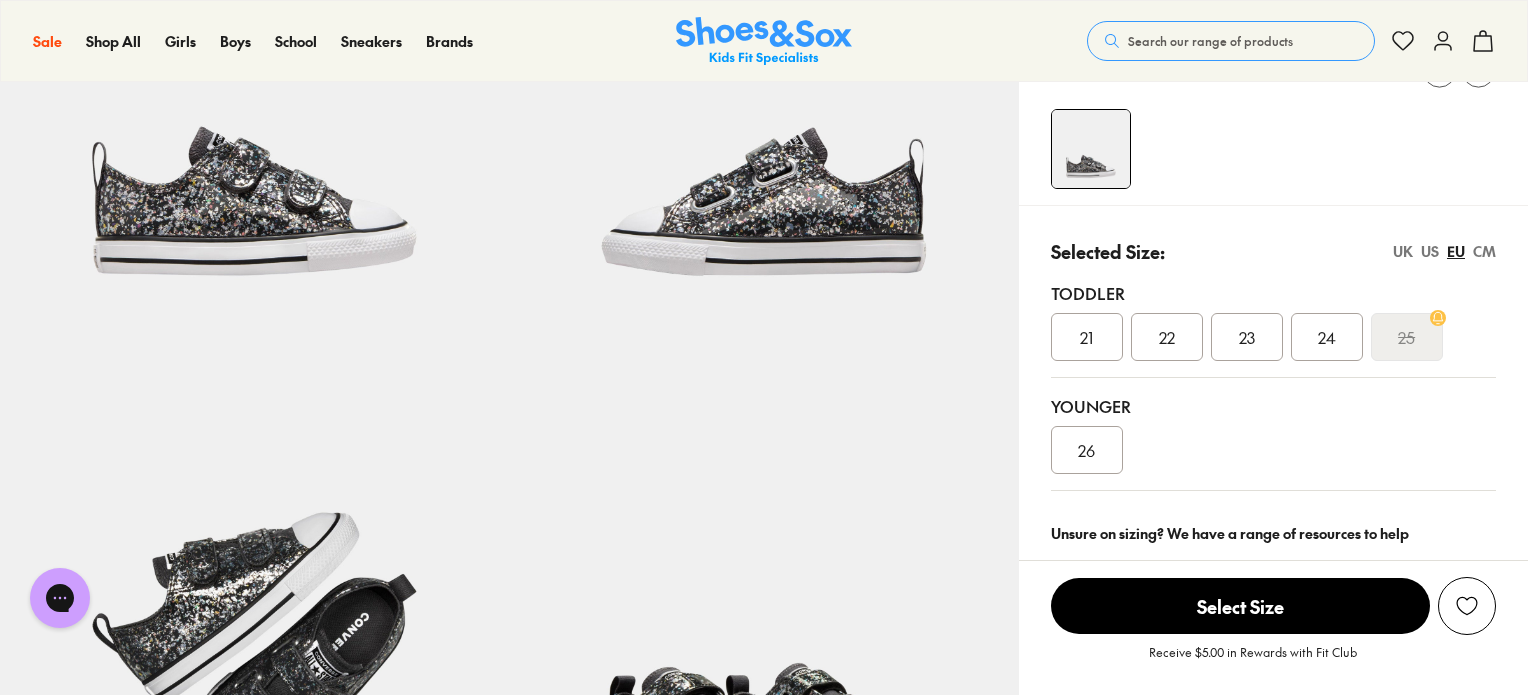 click on "23" at bounding box center (1247, 337) 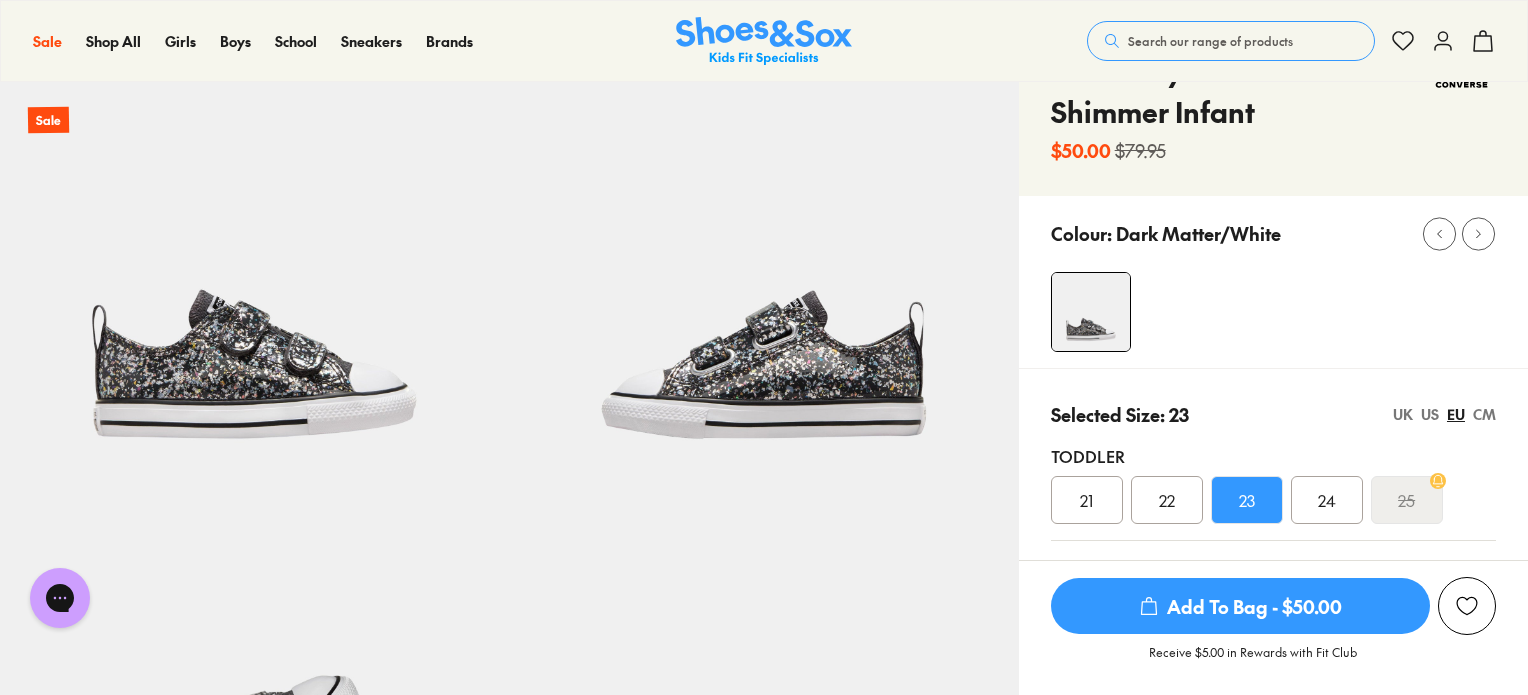 scroll, scrollTop: 0, scrollLeft: 0, axis: both 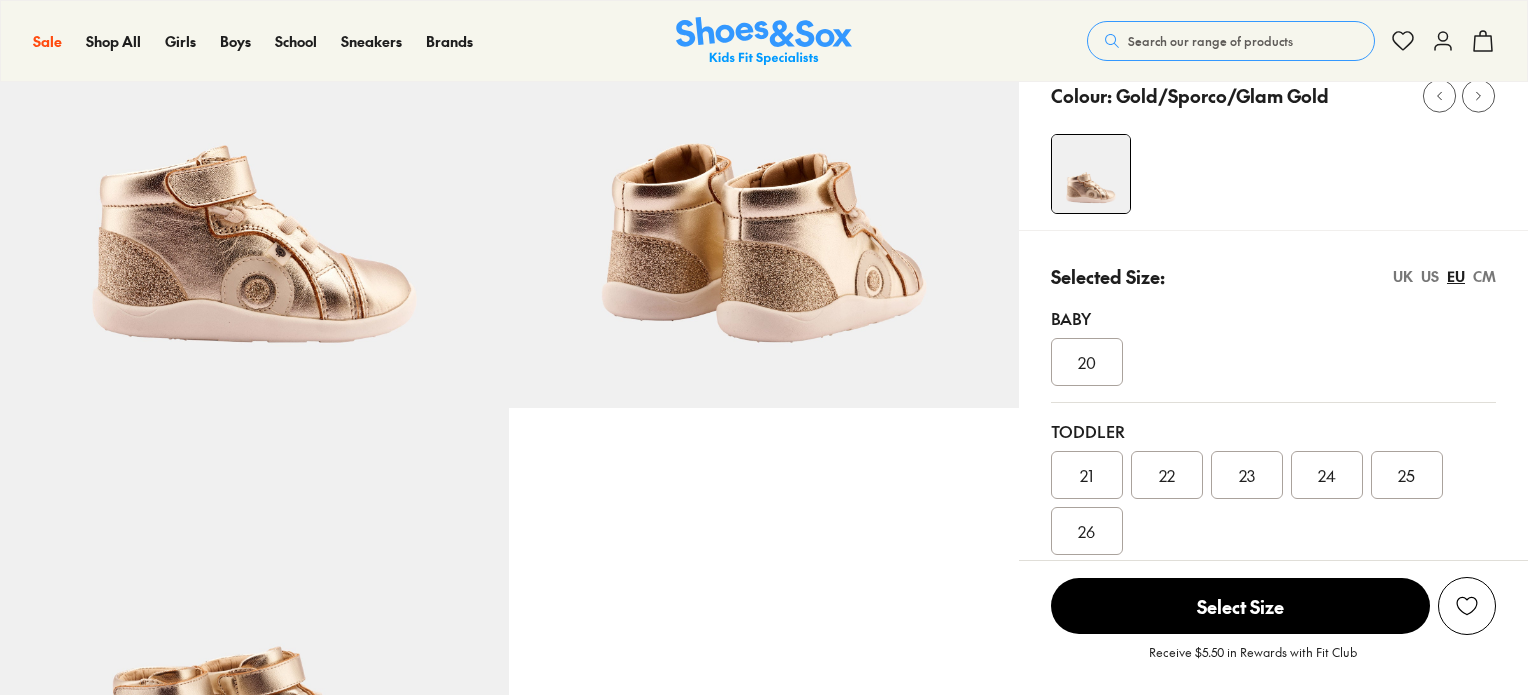 select on "*" 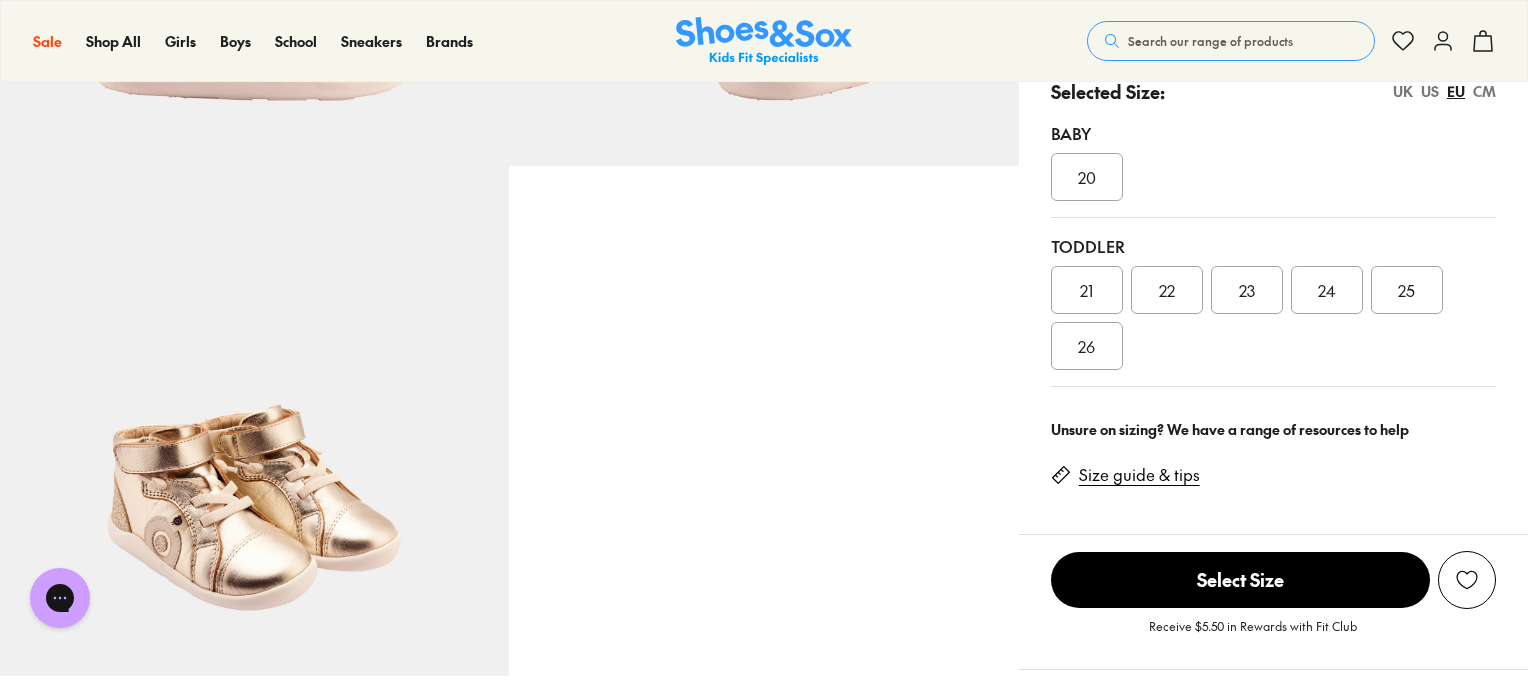 scroll, scrollTop: 531, scrollLeft: 0, axis: vertical 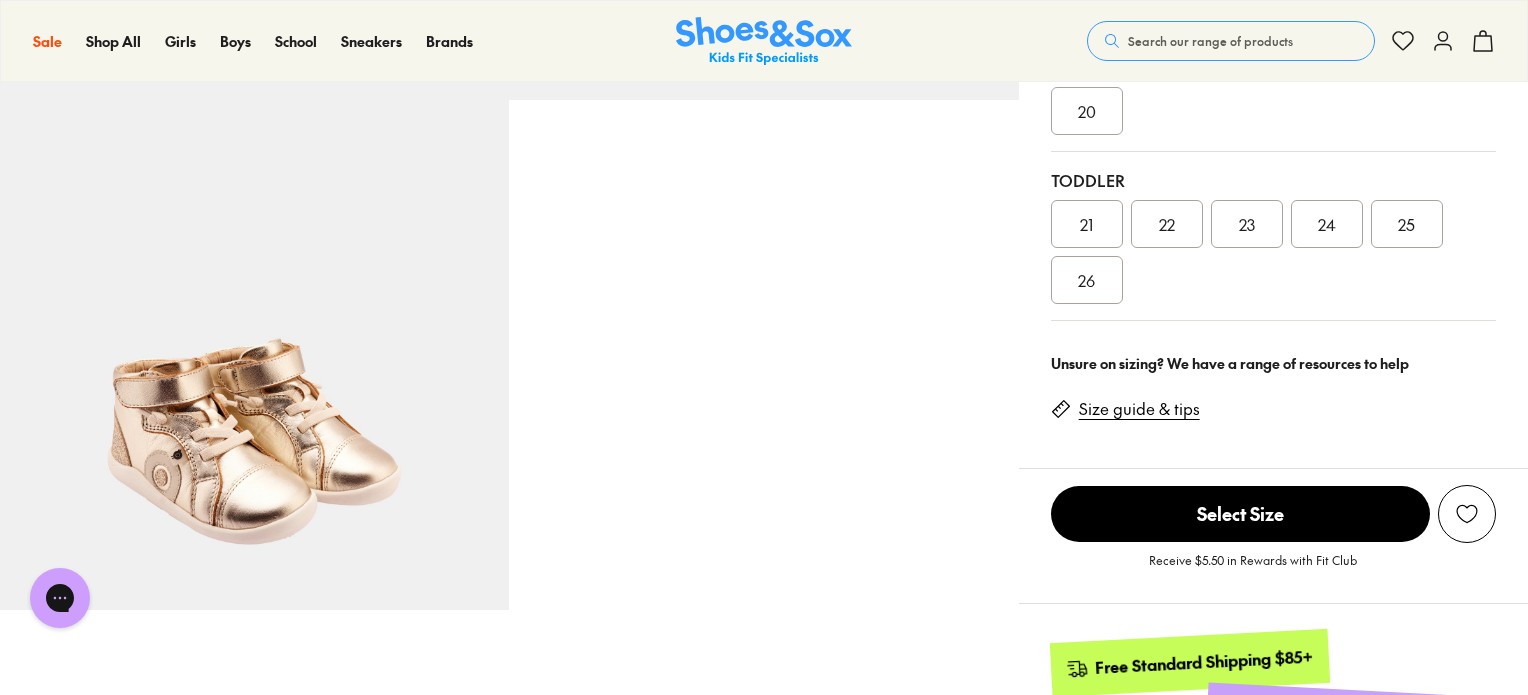 click on "23" at bounding box center (1247, 224) 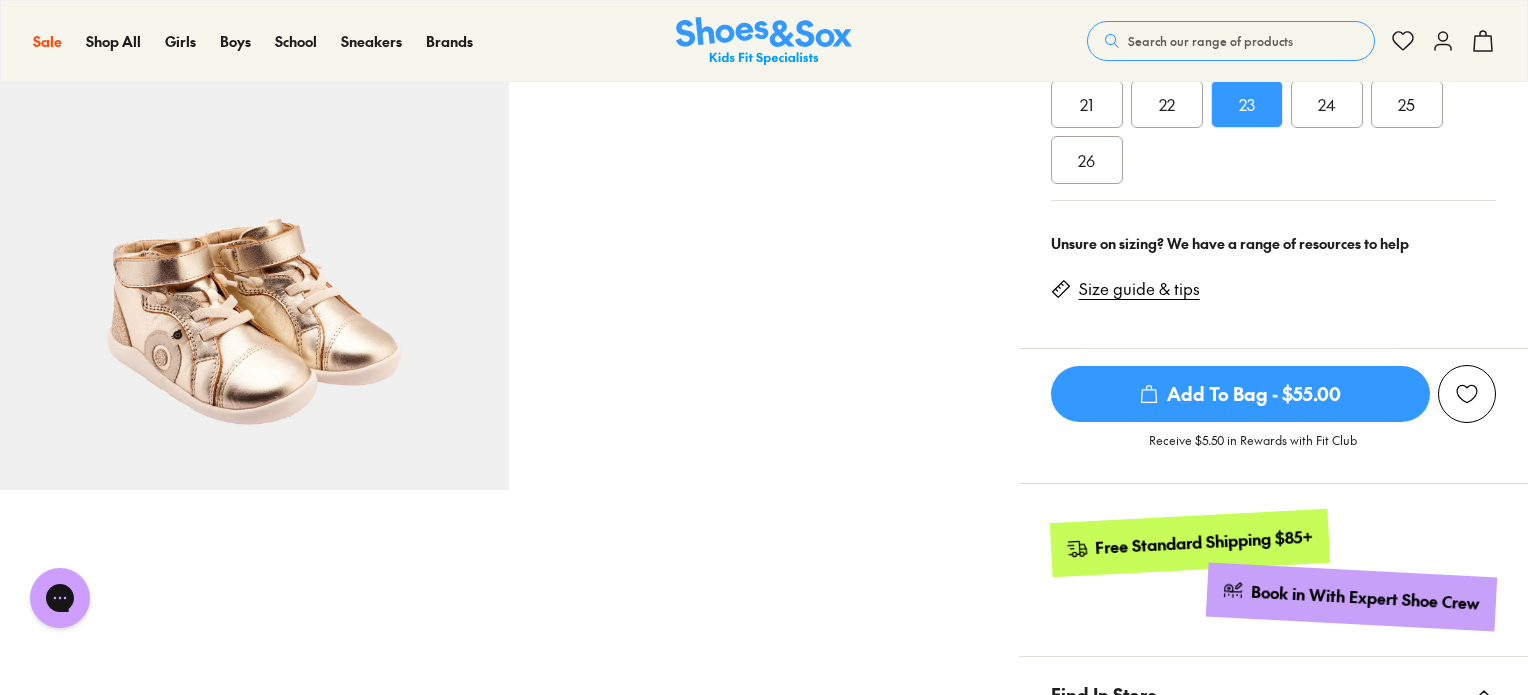 scroll, scrollTop: 659, scrollLeft: 0, axis: vertical 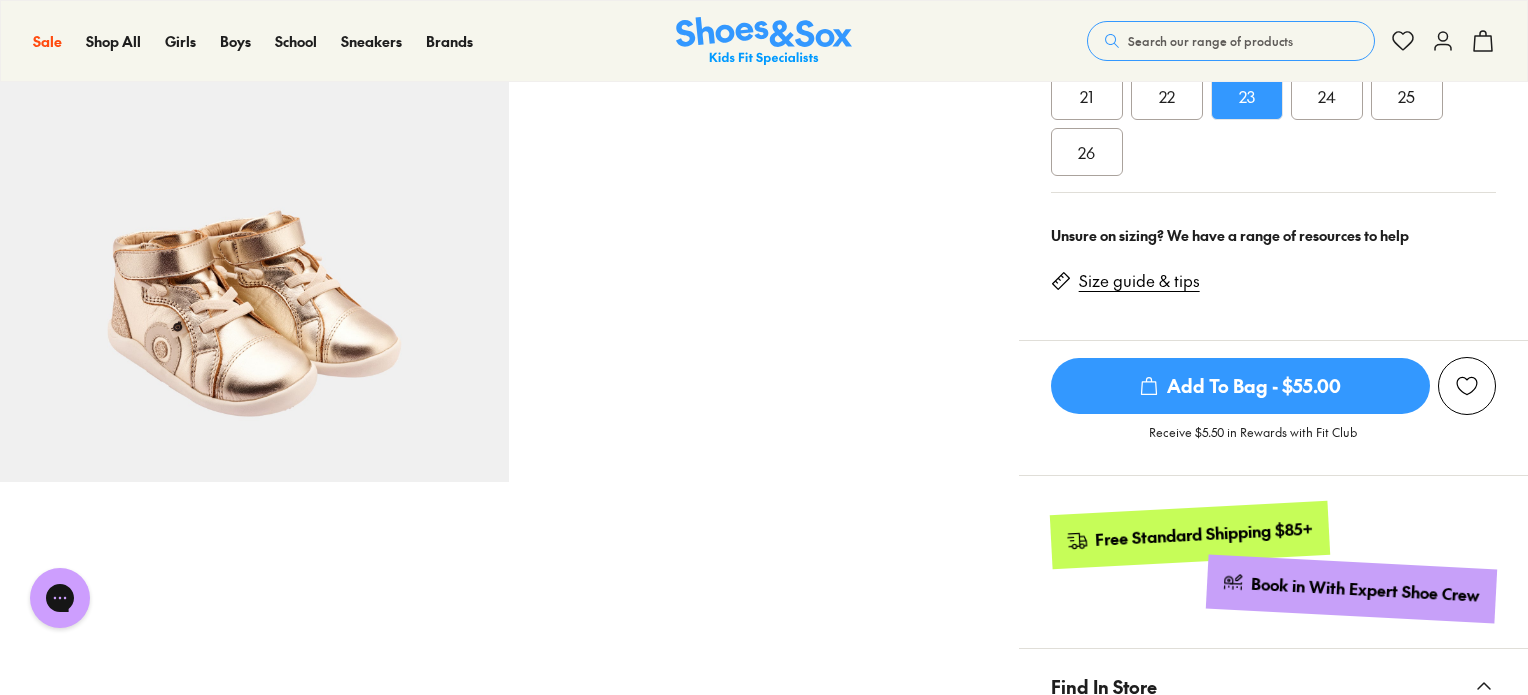 click on "Size guide & tips" at bounding box center (1139, 281) 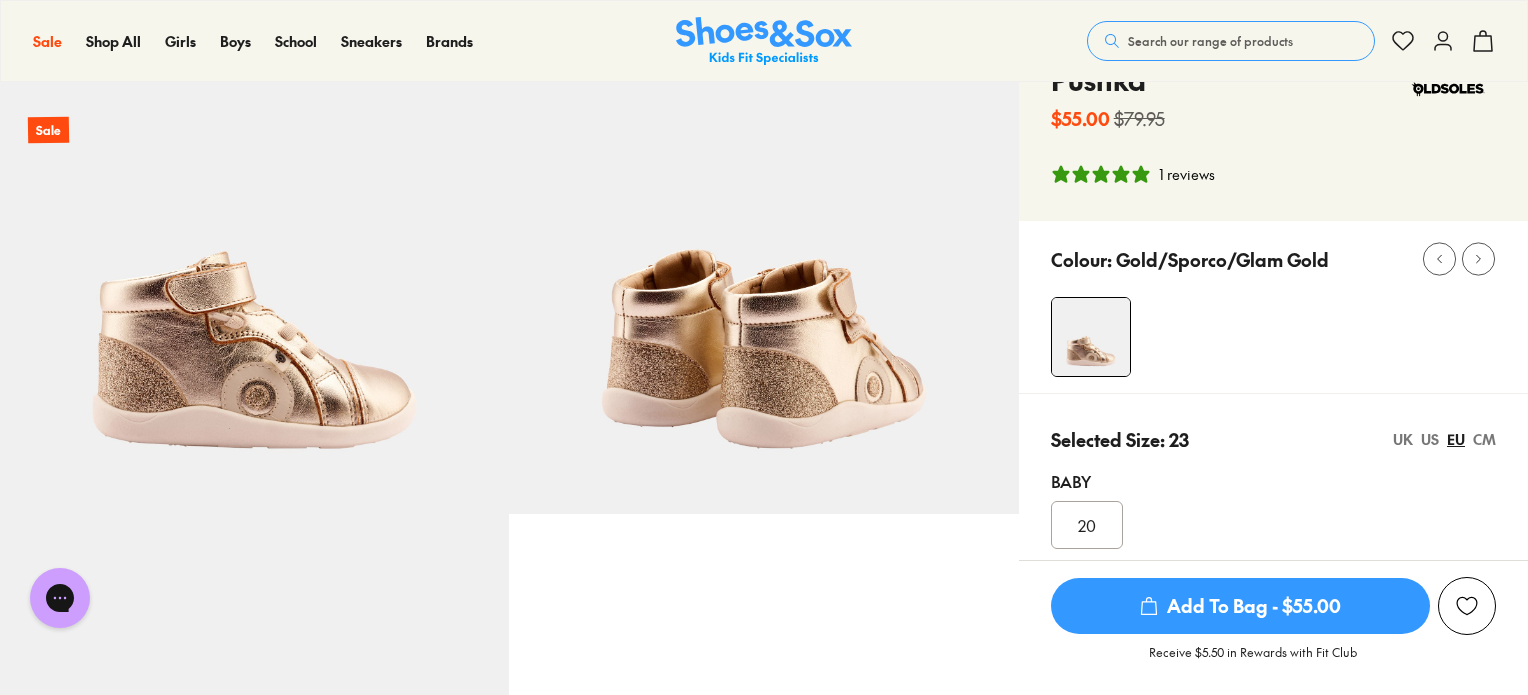 scroll, scrollTop: 92, scrollLeft: 0, axis: vertical 